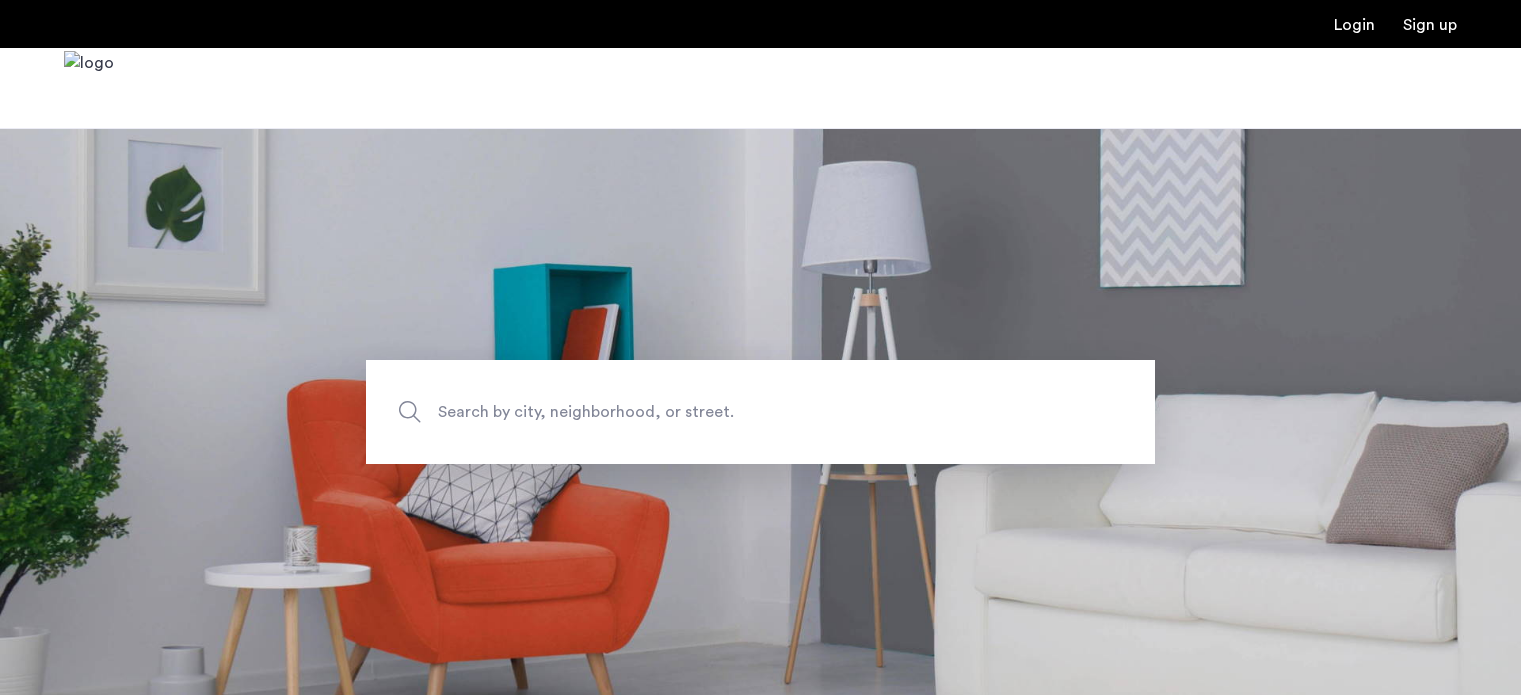 scroll, scrollTop: 0, scrollLeft: 0, axis: both 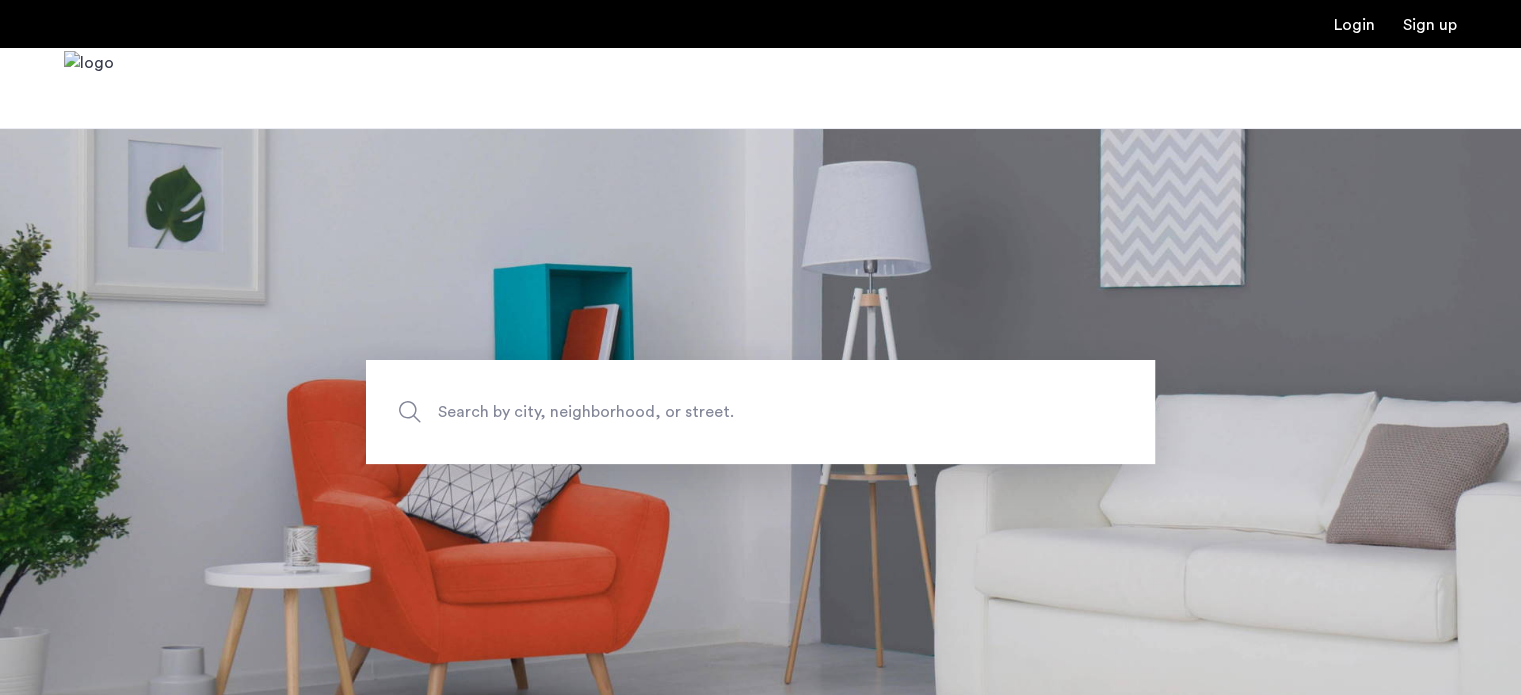 click on "Login" at bounding box center [1354, 25] 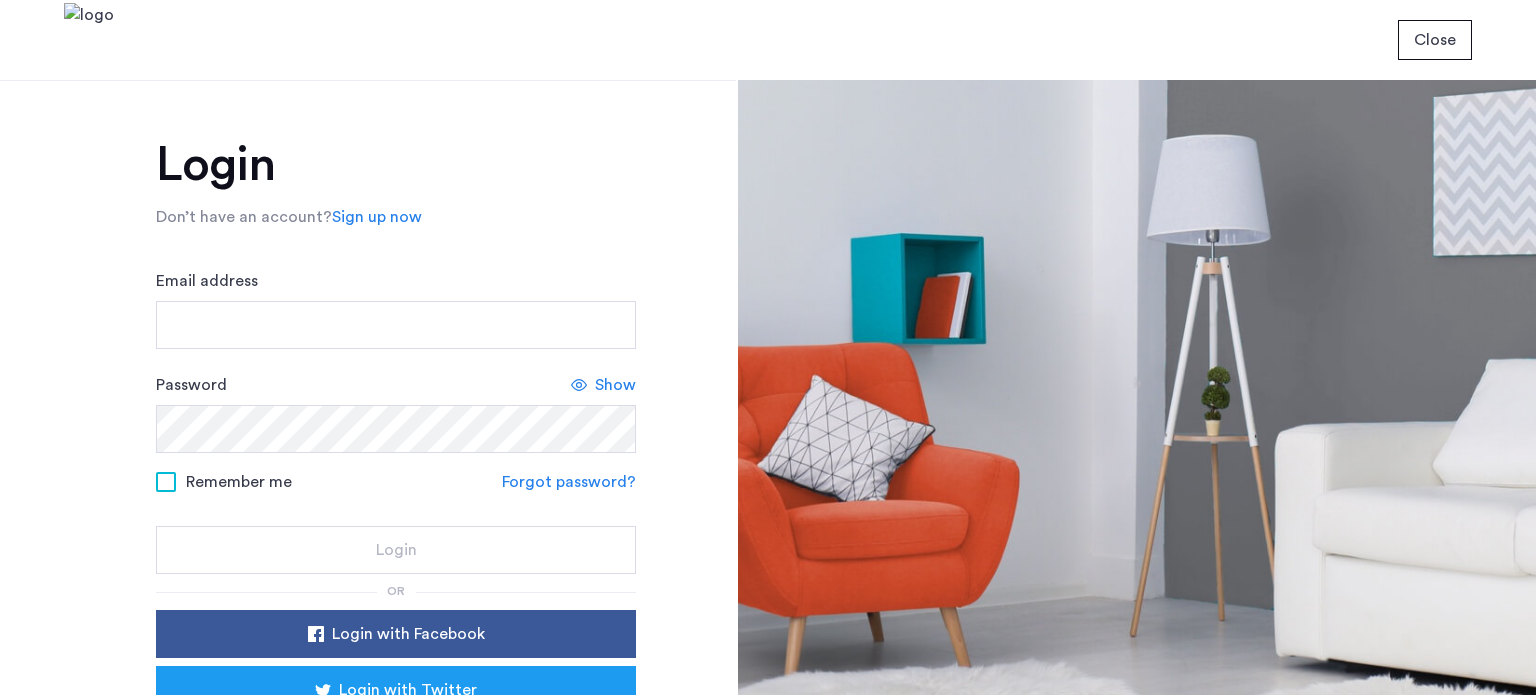 scroll, scrollTop: 0, scrollLeft: 0, axis: both 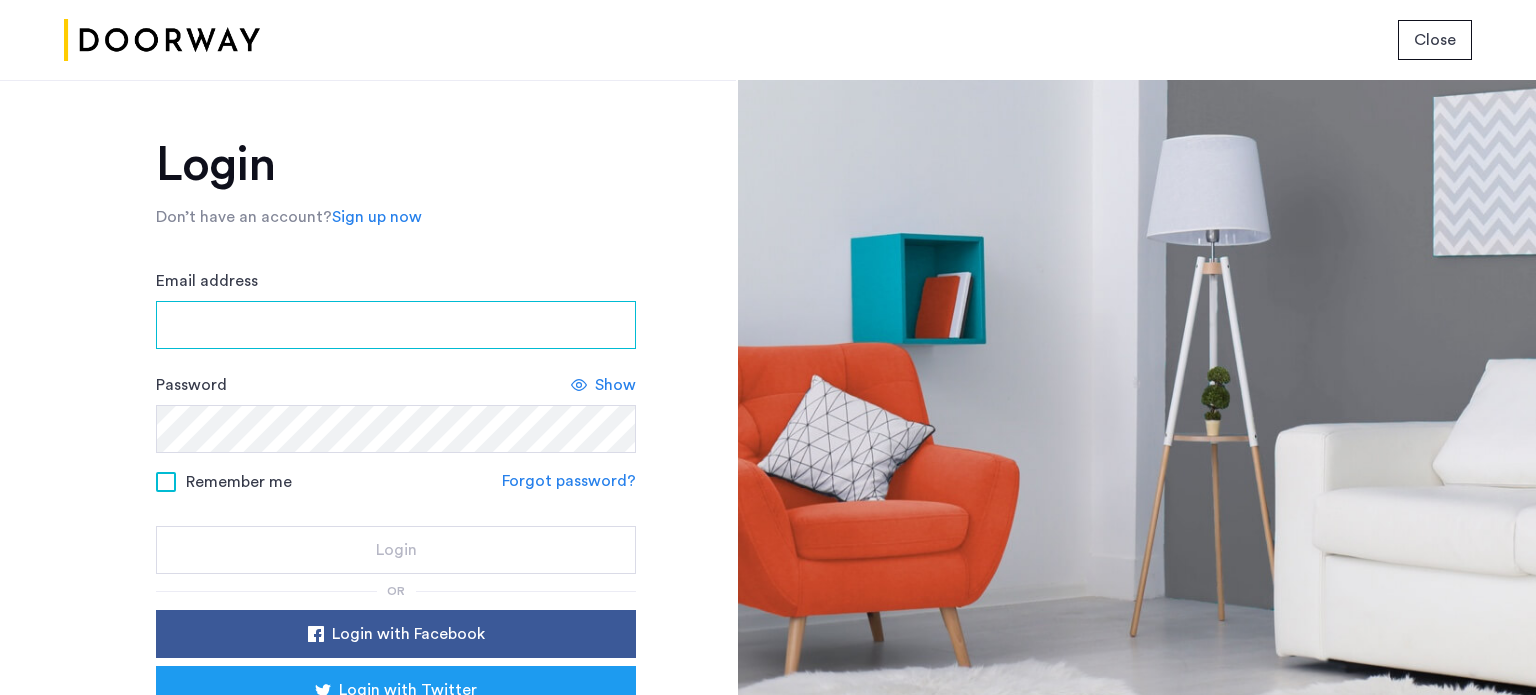 click on "Email address" at bounding box center (396, 325) 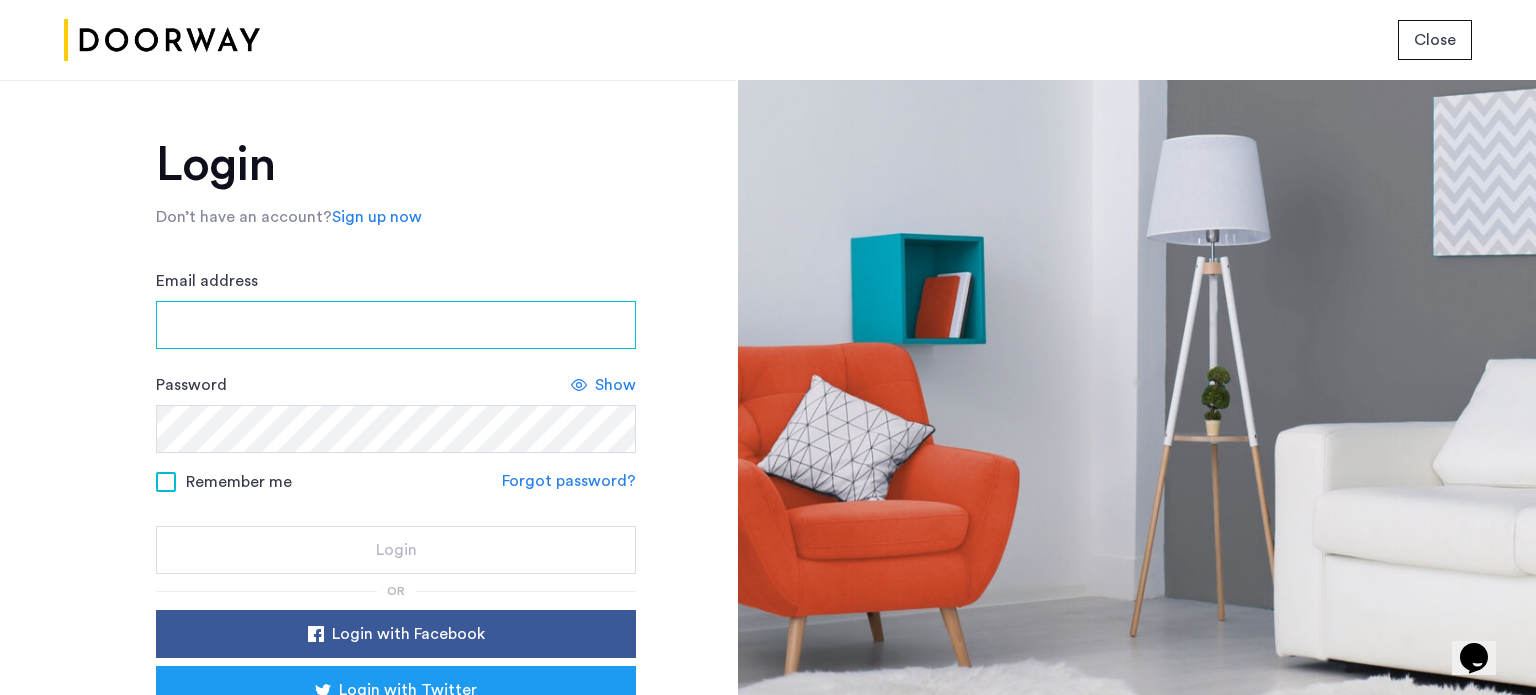 scroll, scrollTop: 0, scrollLeft: 0, axis: both 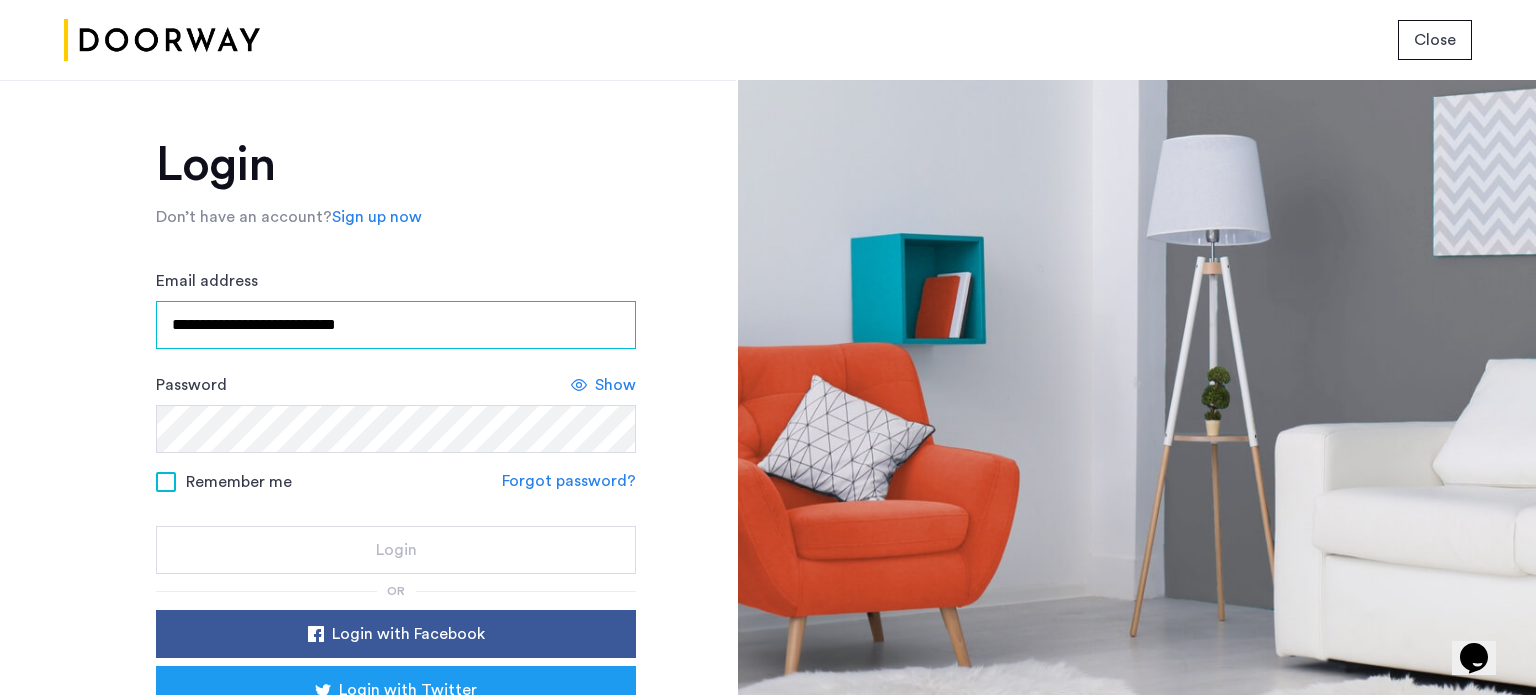 type on "**********" 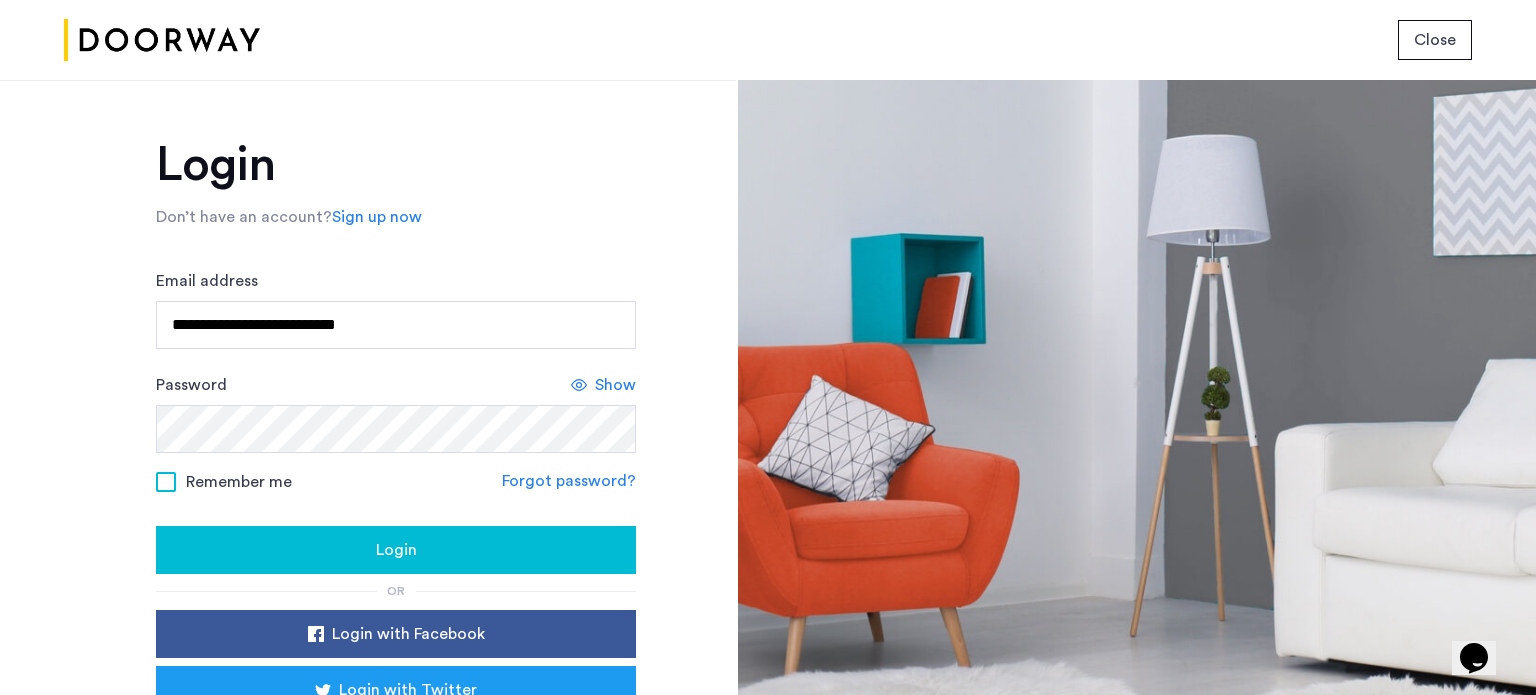 click on "Remember me" 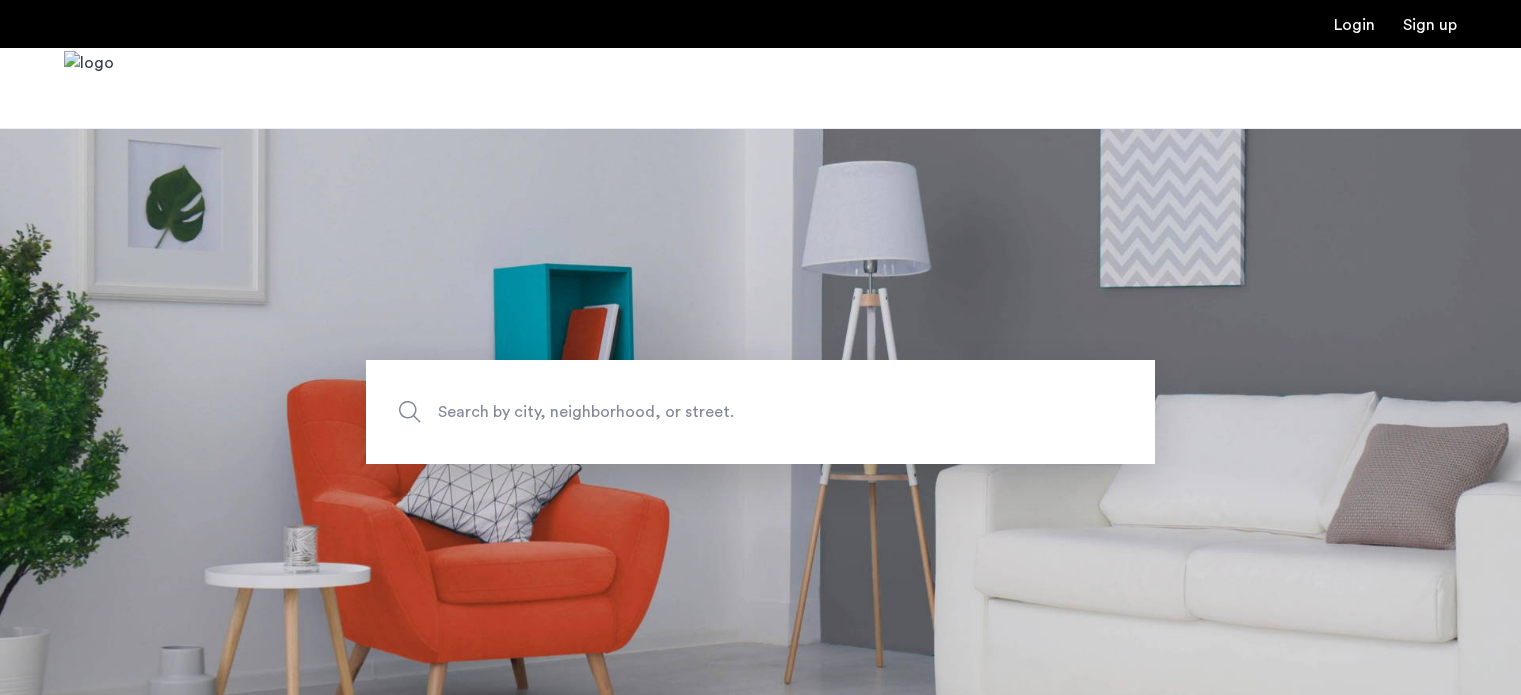 scroll, scrollTop: 0, scrollLeft: 0, axis: both 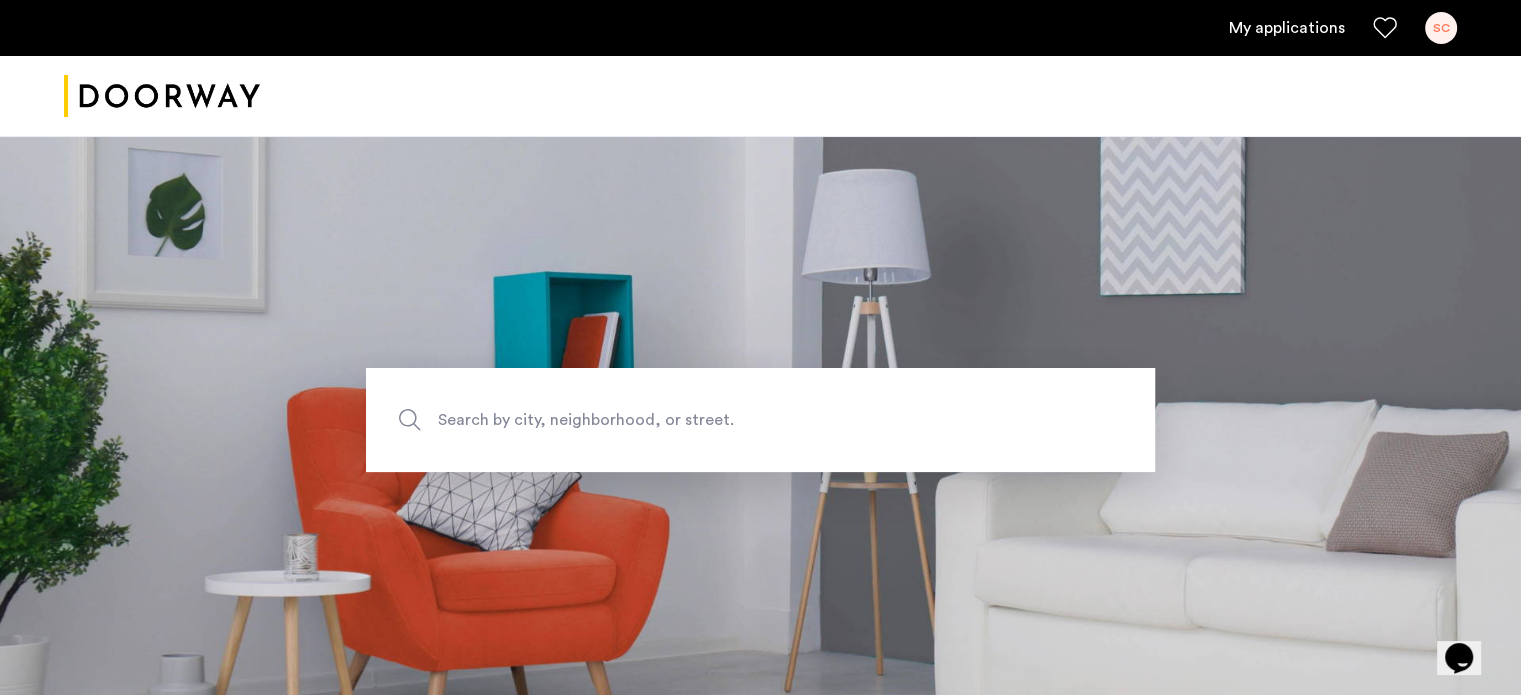 click on "My applications" at bounding box center (1287, 28) 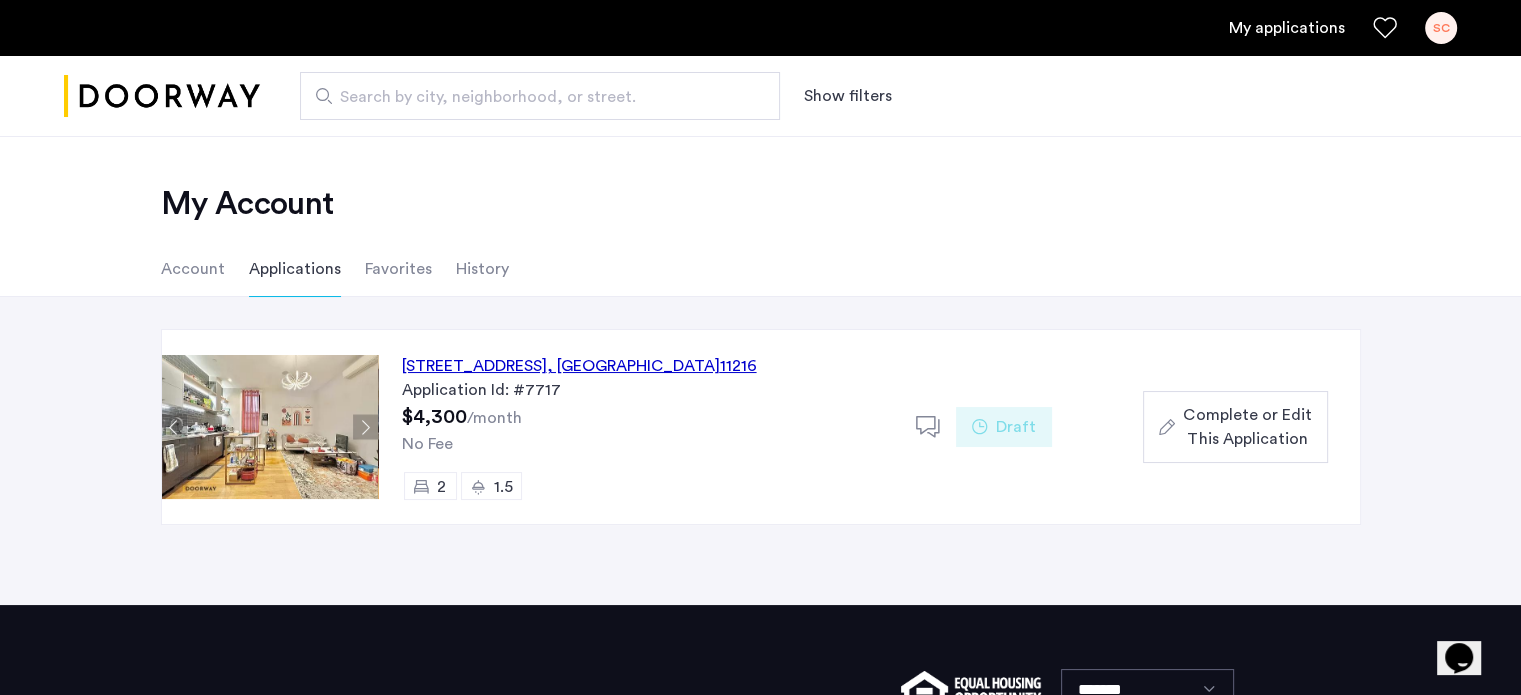 click on "Complete or Edit This Application" 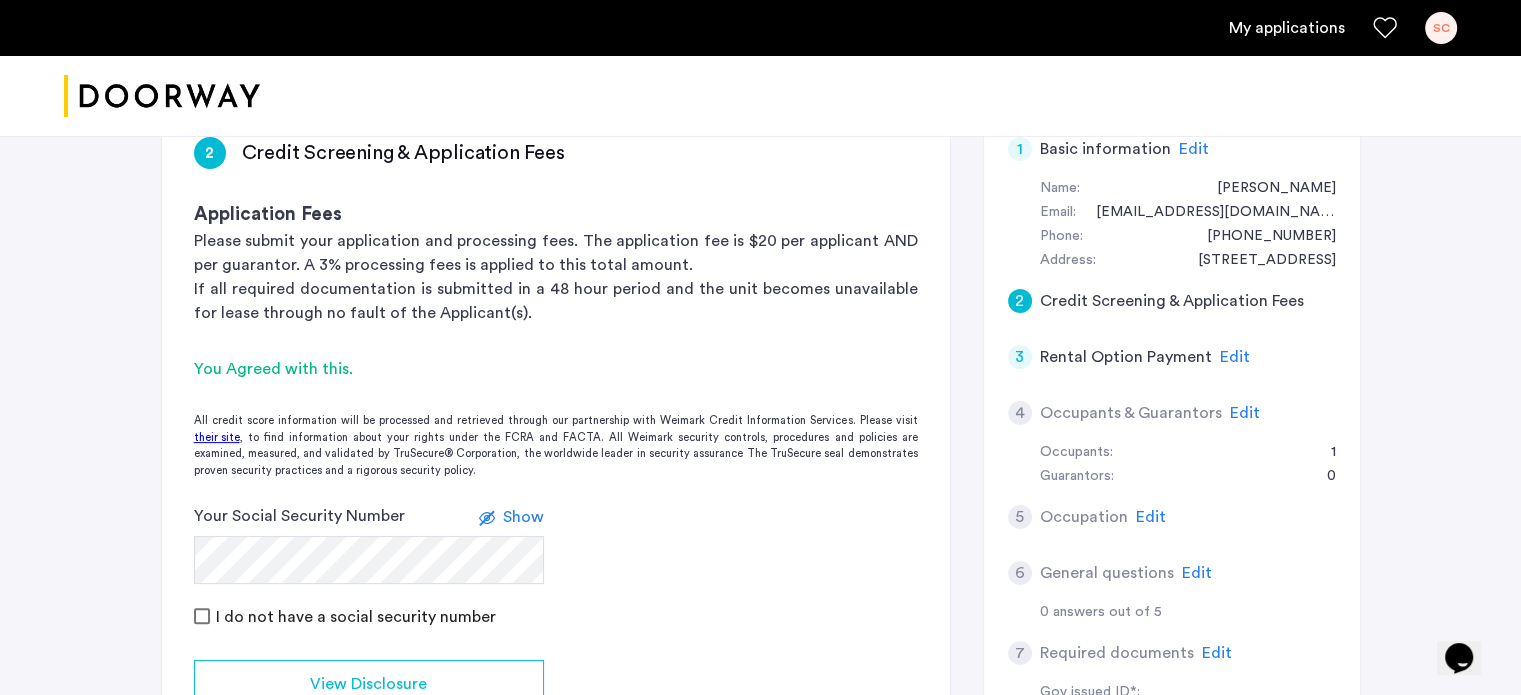 scroll, scrollTop: 400, scrollLeft: 0, axis: vertical 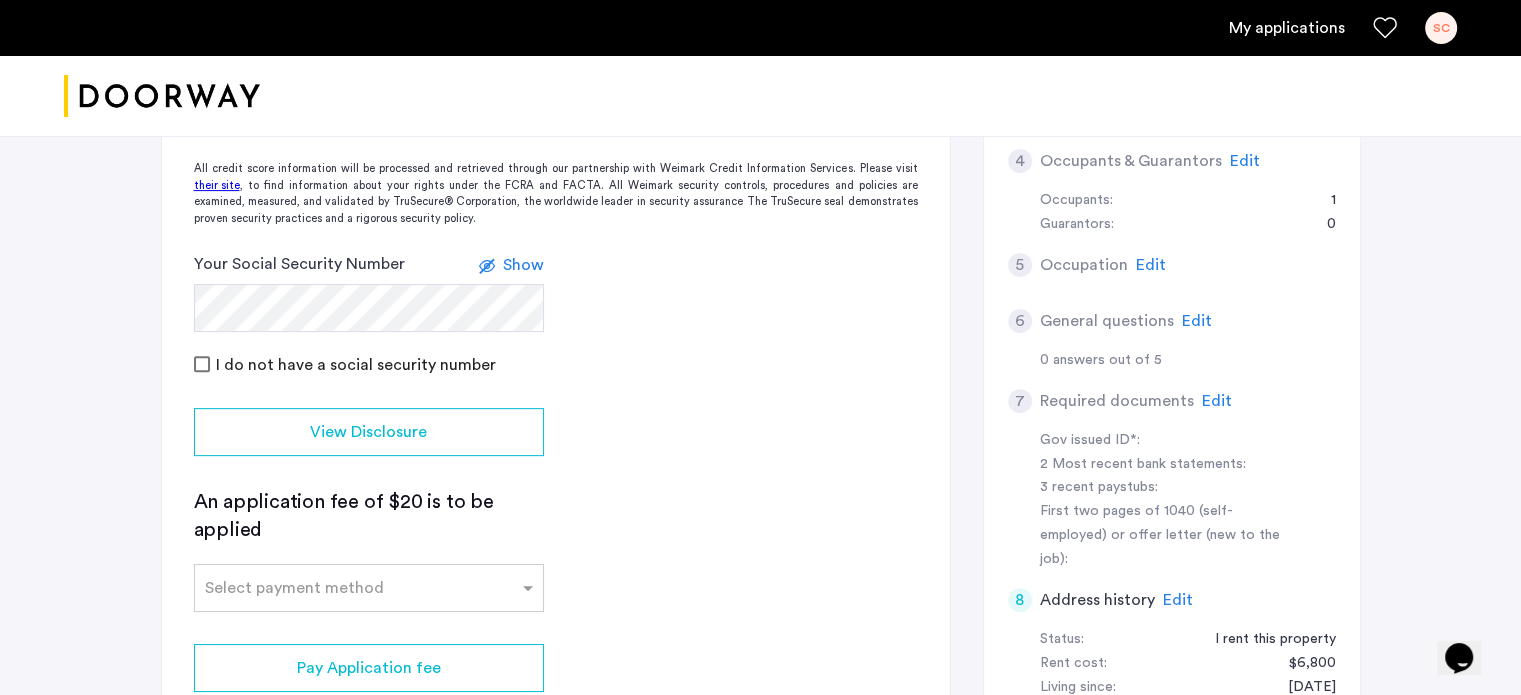 click on "An application fee of $20 is to be applied" 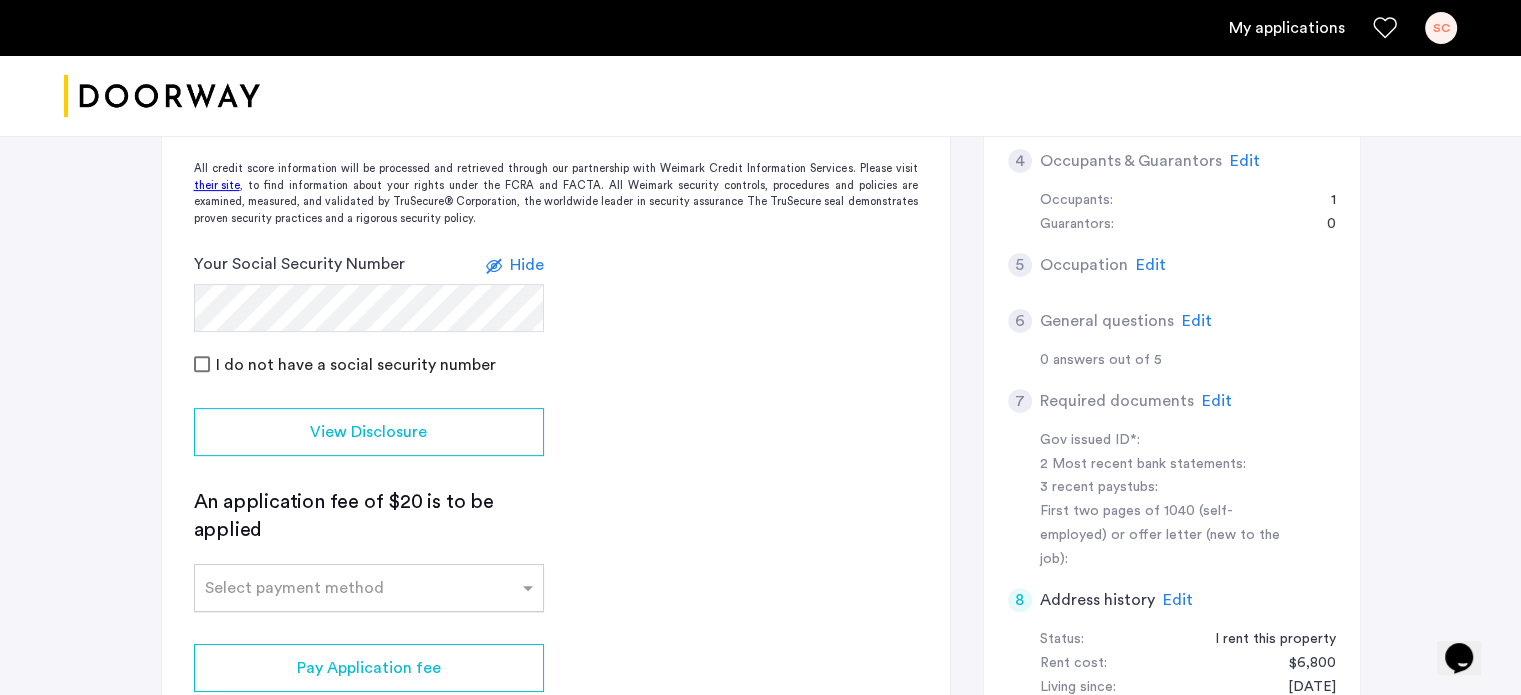 click 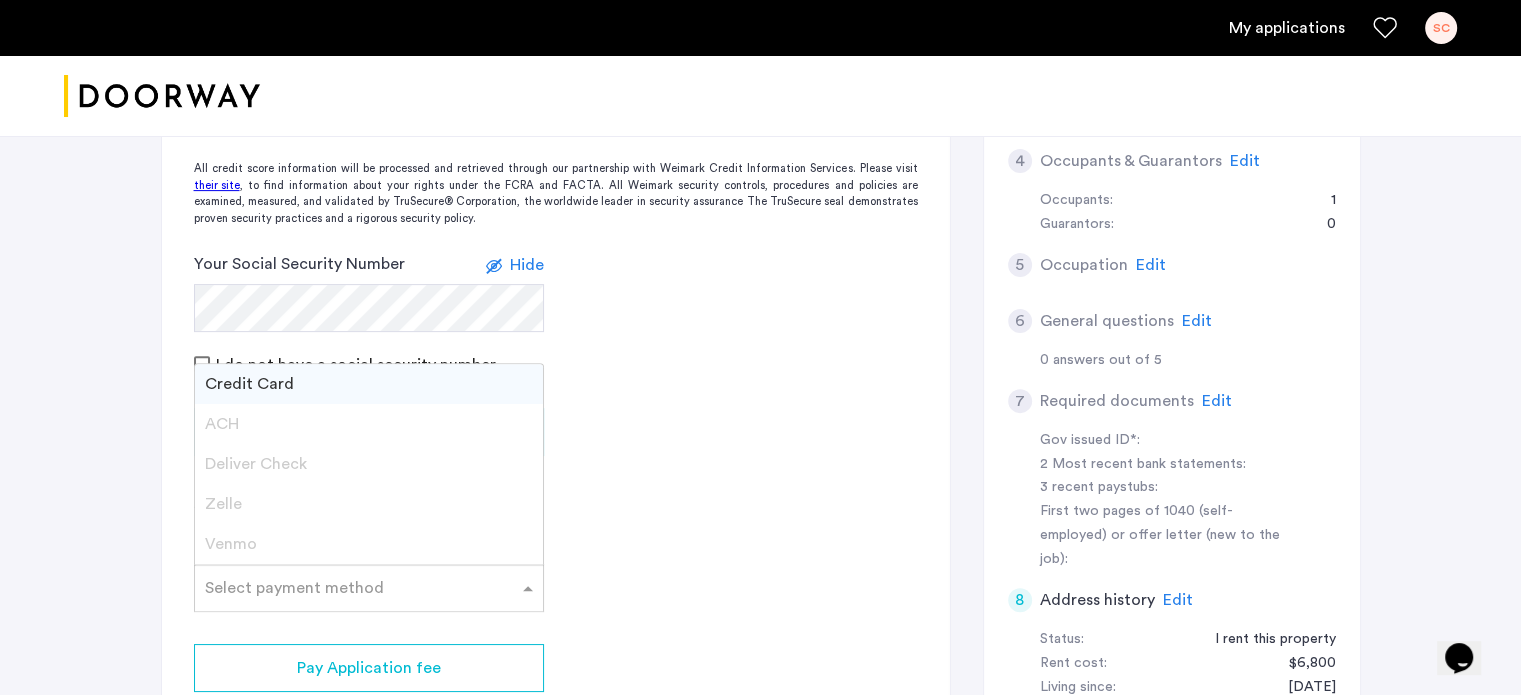 click on "Credit Card" at bounding box center (369, 384) 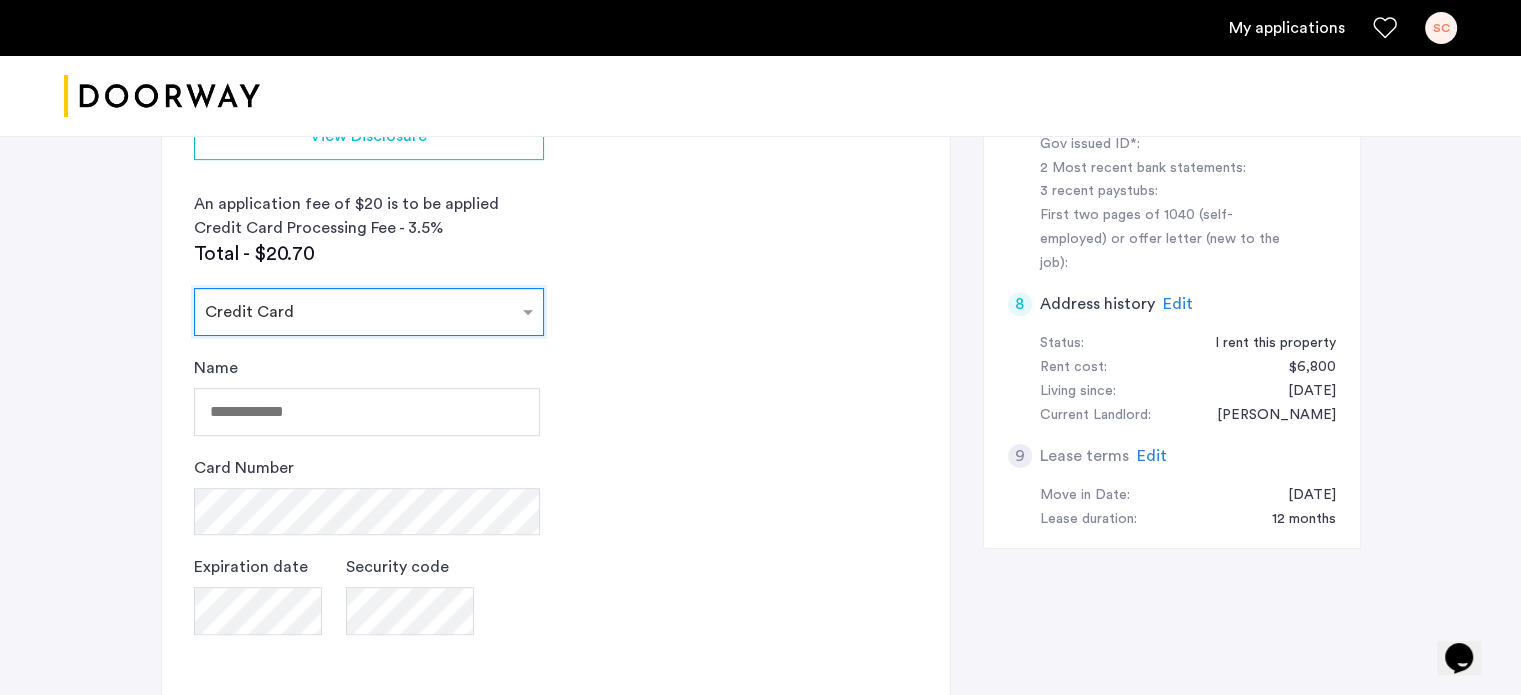 scroll, scrollTop: 900, scrollLeft: 0, axis: vertical 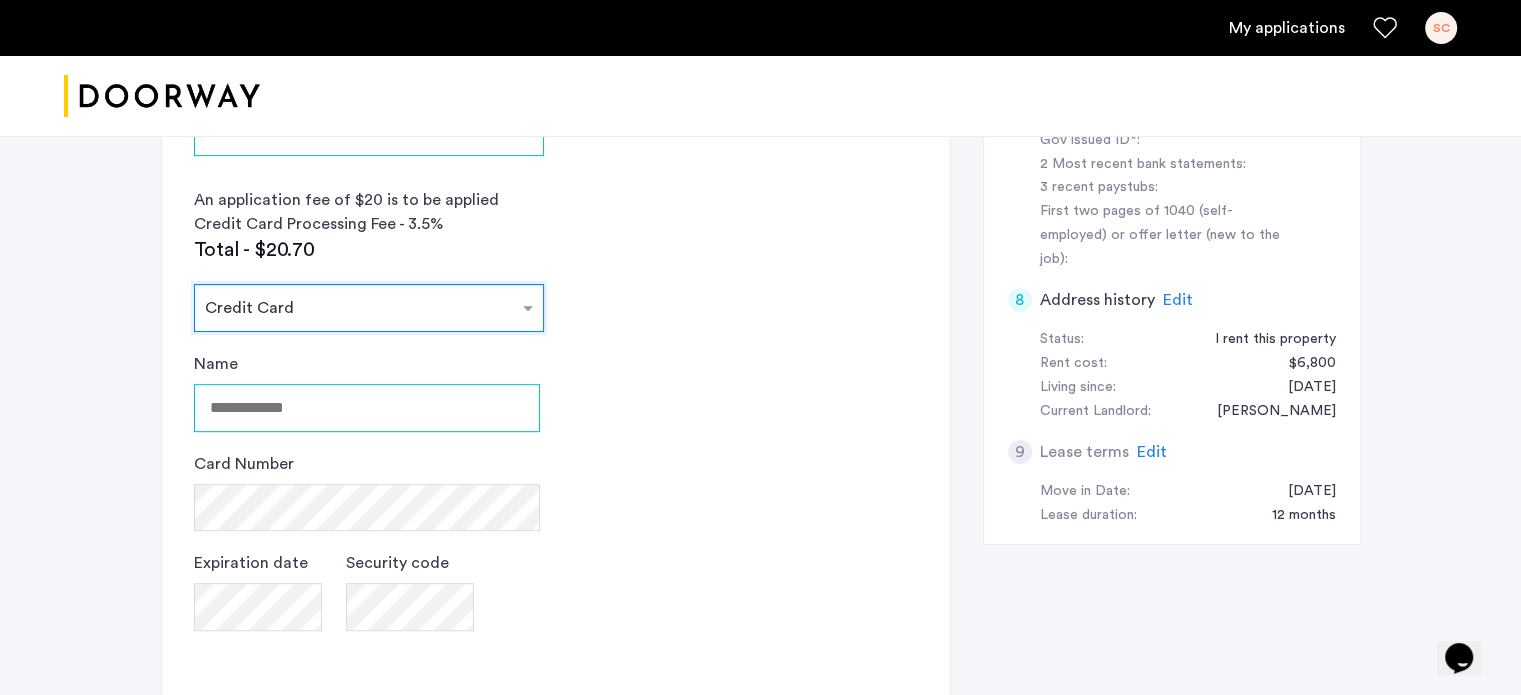 click on "Name" at bounding box center [367, 408] 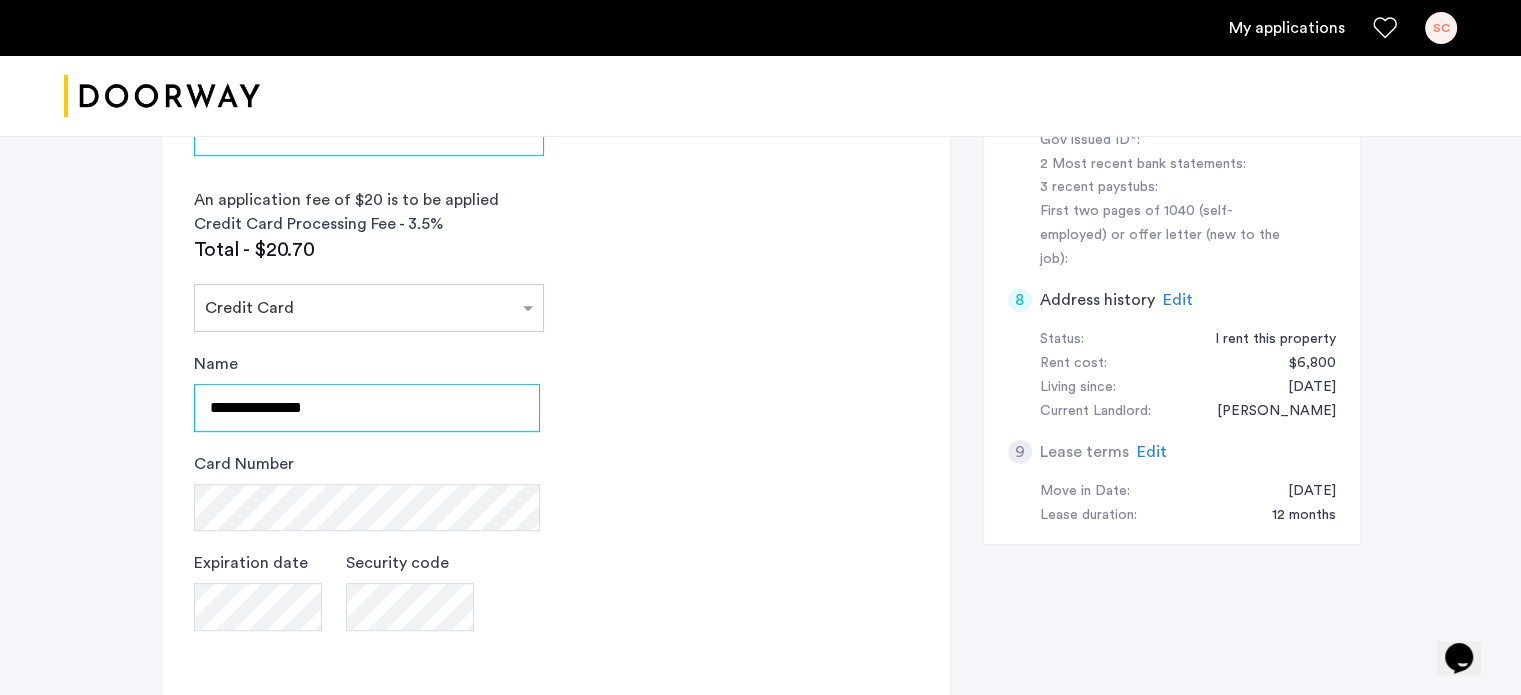 click on "**********" at bounding box center [367, 408] 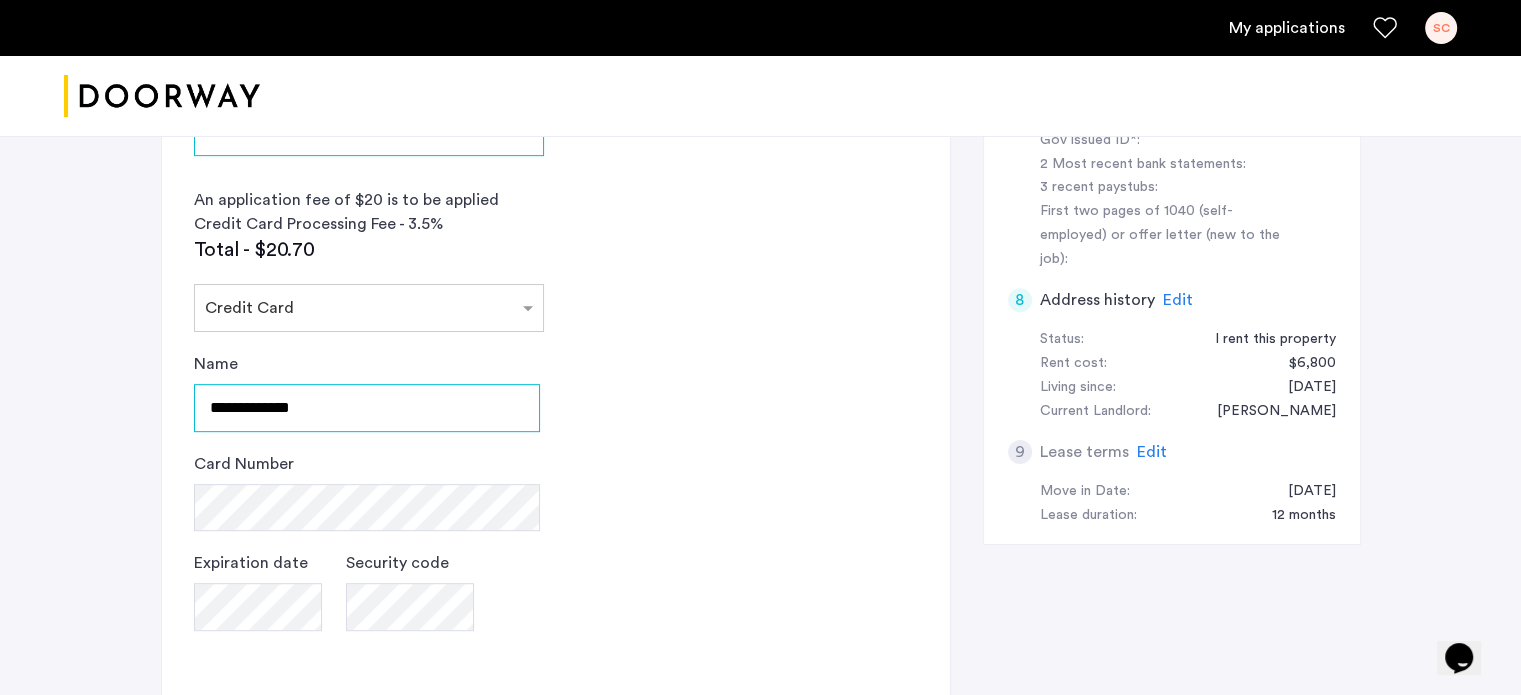 type on "**********" 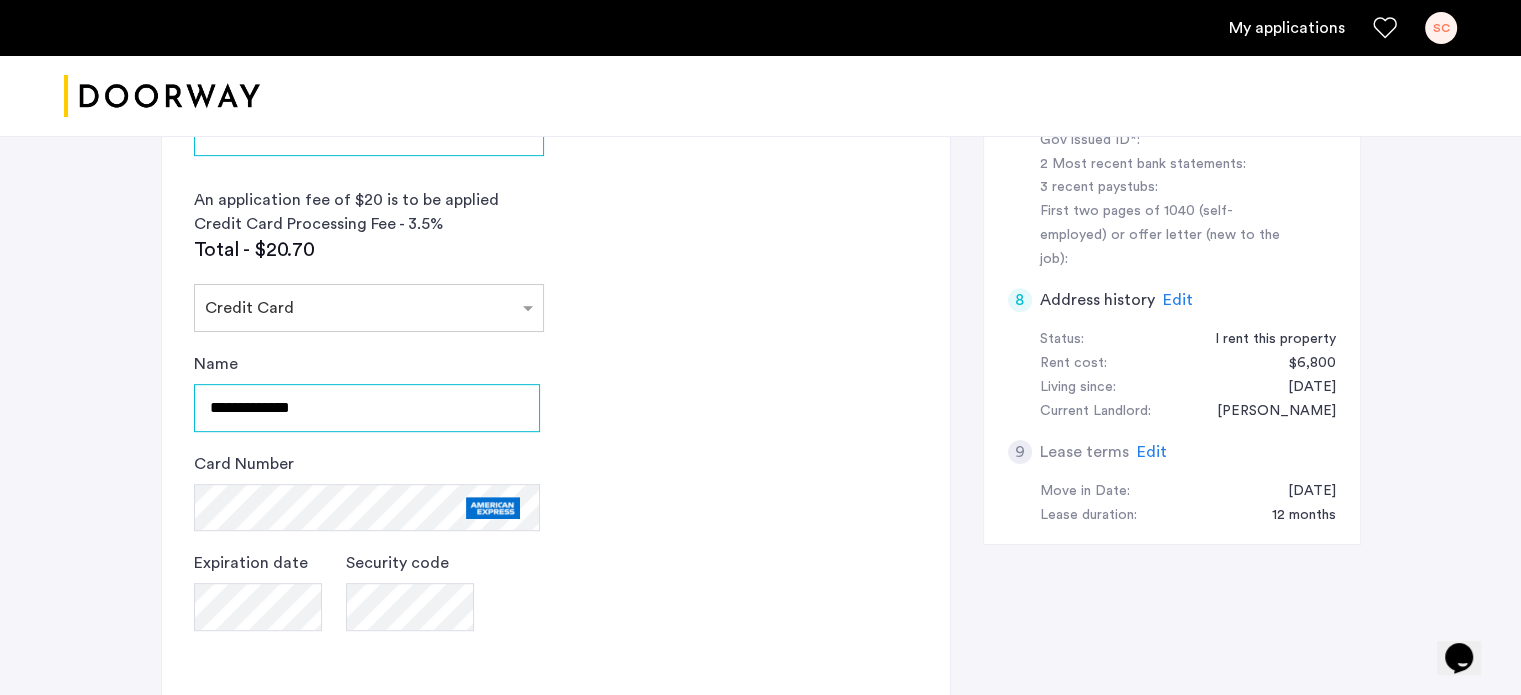 click on "**********" at bounding box center (367, 408) 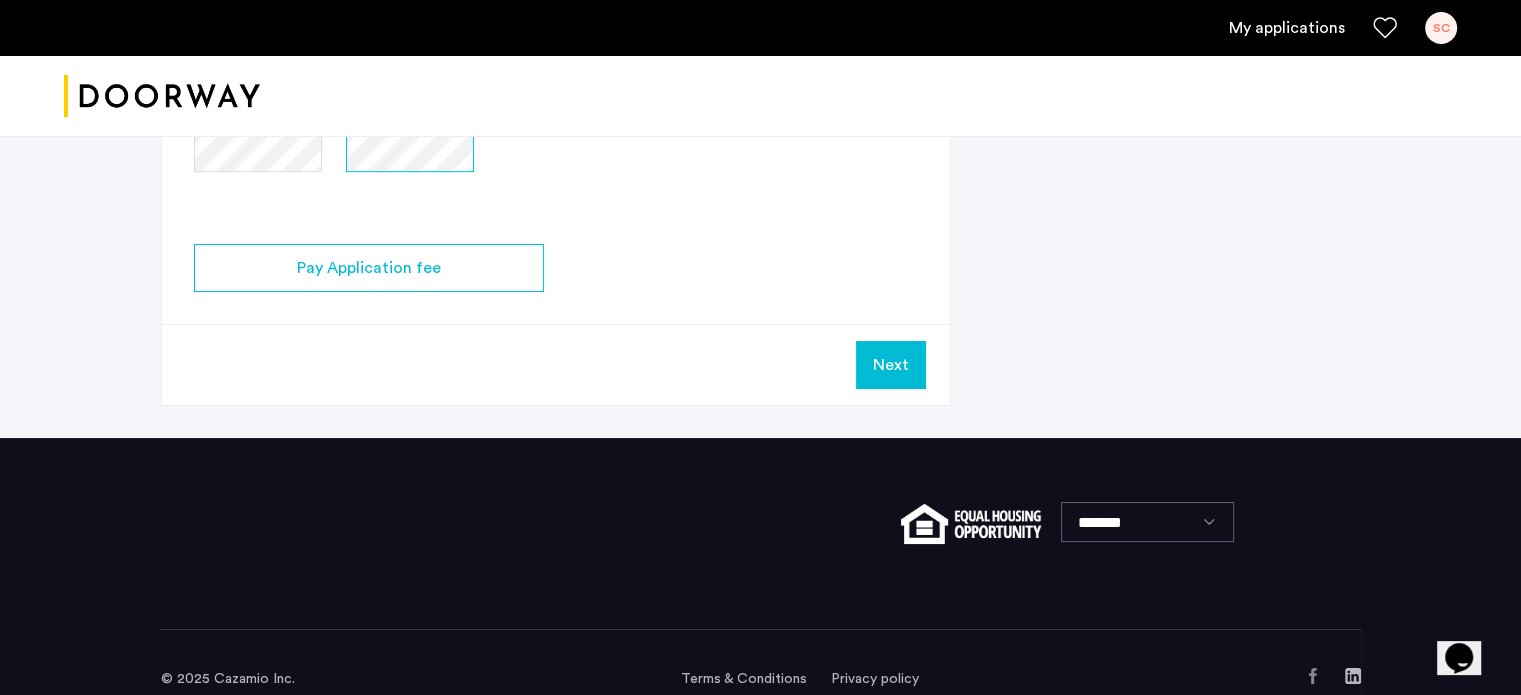 scroll, scrollTop: 1389, scrollLeft: 0, axis: vertical 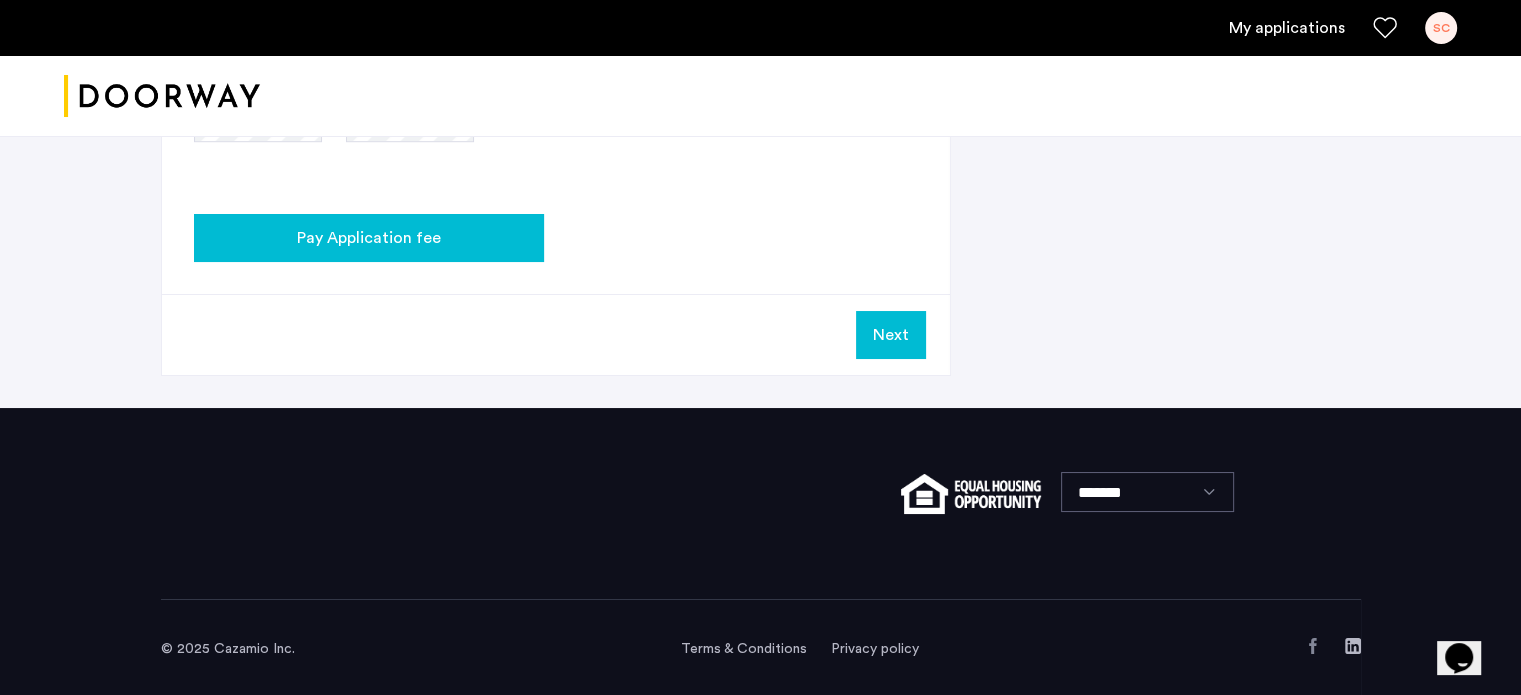 click on "Pay Application fee" 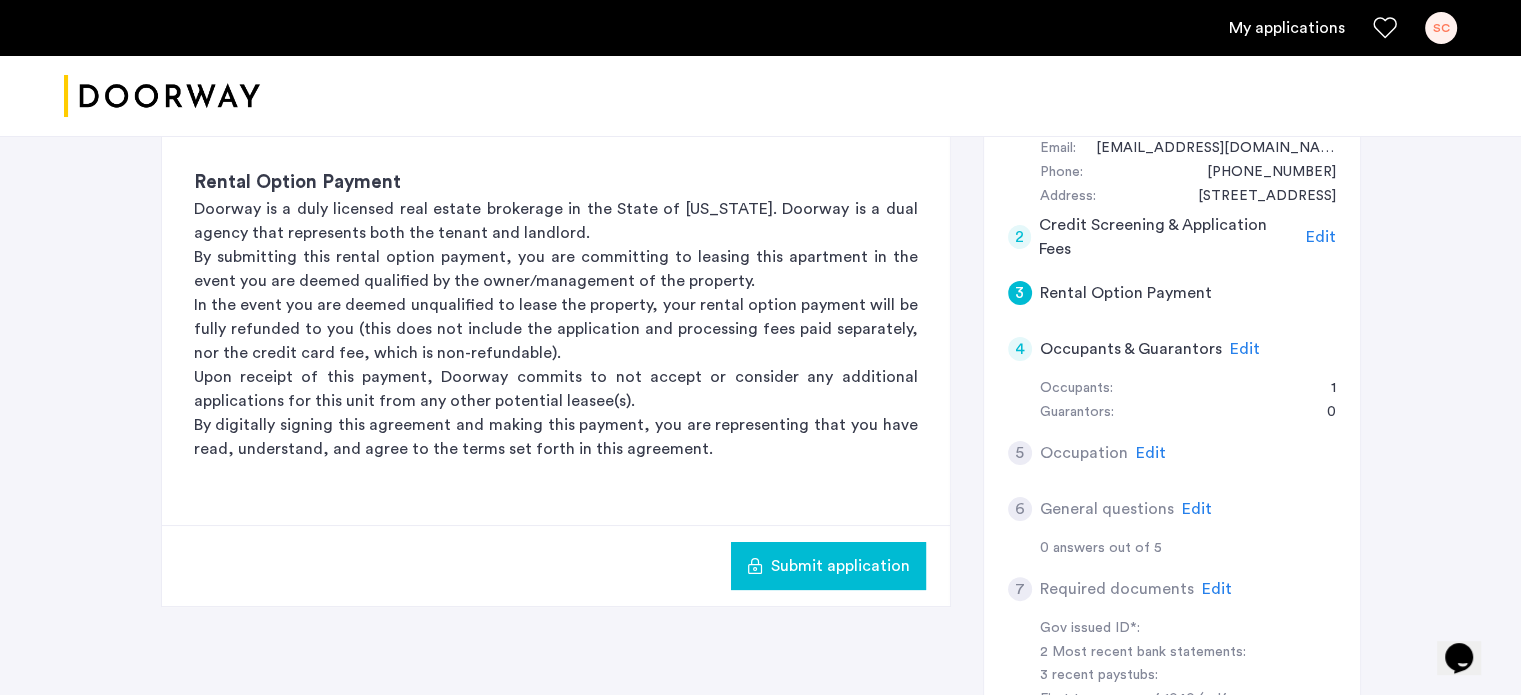 scroll, scrollTop: 400, scrollLeft: 0, axis: vertical 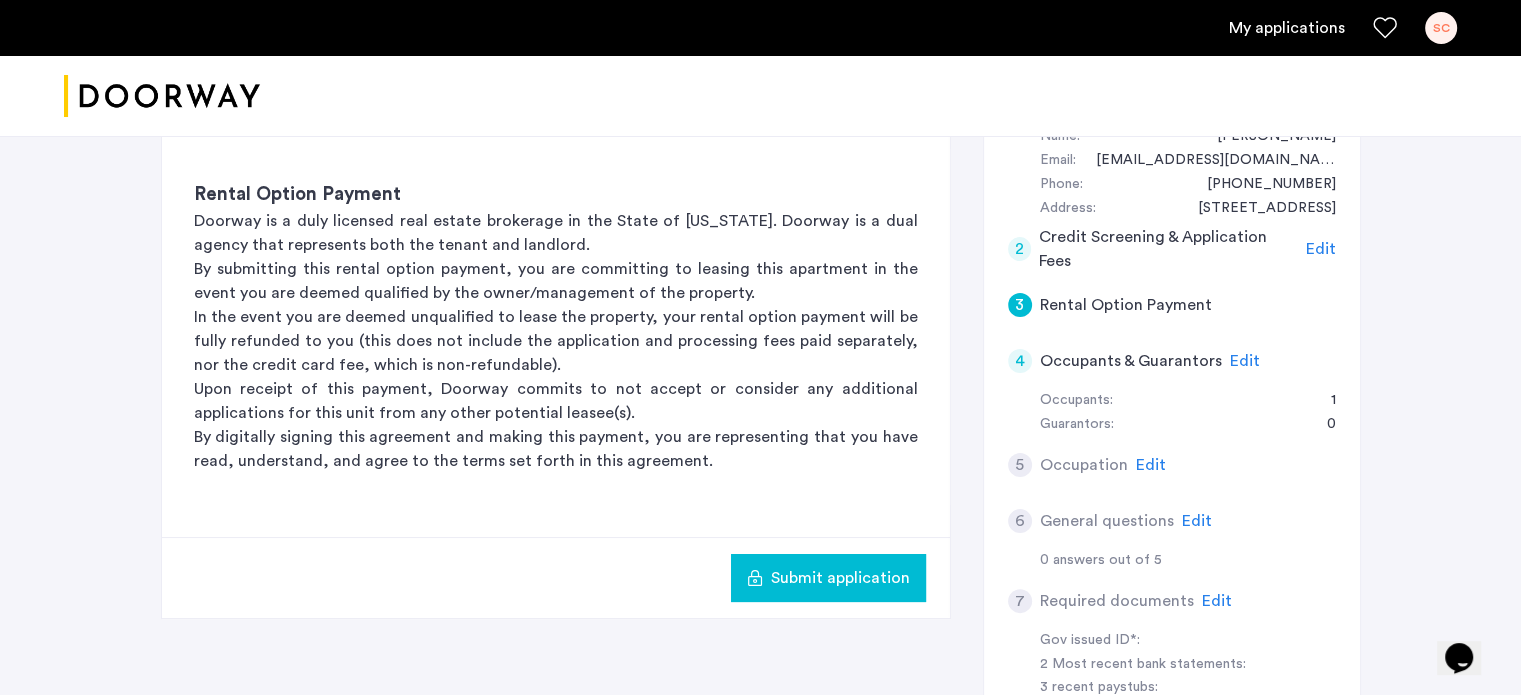 click on "Edit" 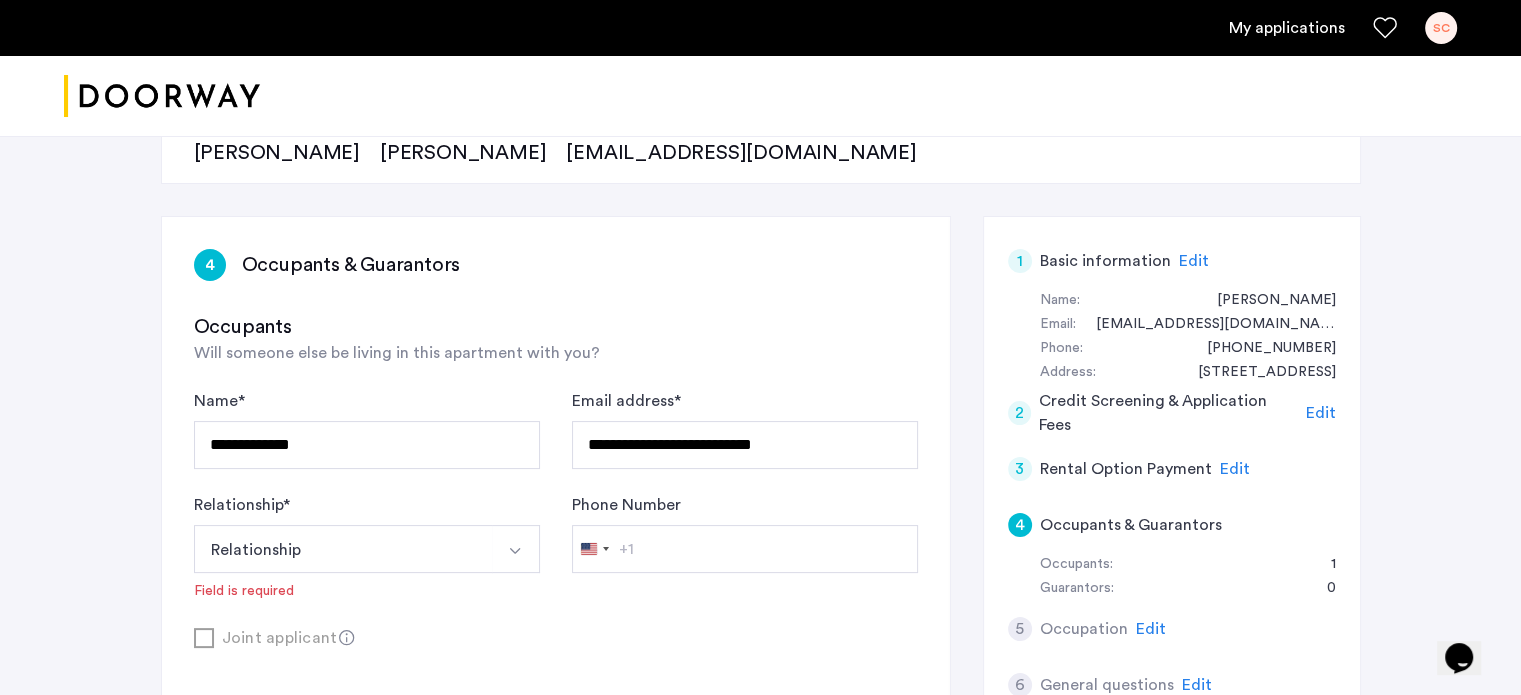 scroll, scrollTop: 200, scrollLeft: 0, axis: vertical 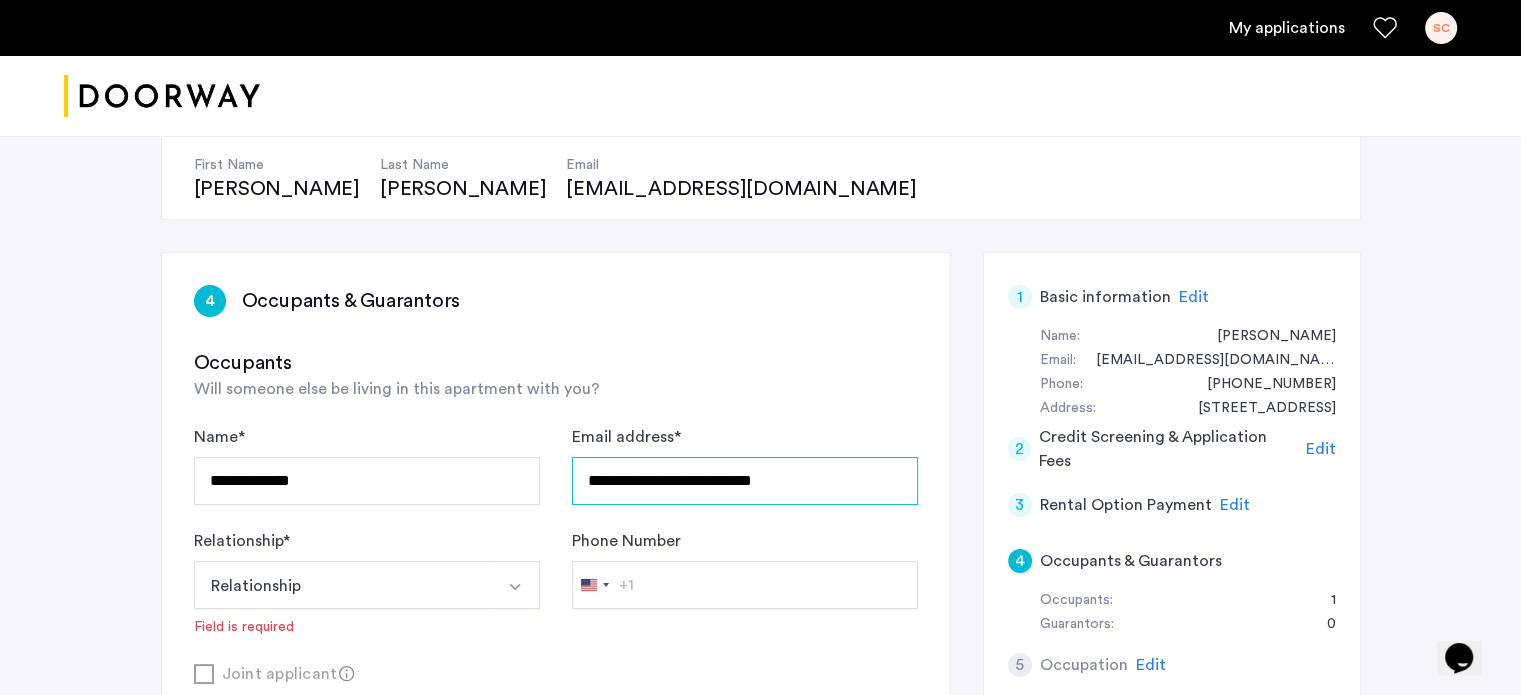drag, startPoint x: 828, startPoint y: 471, endPoint x: 380, endPoint y: 479, distance: 448.0714 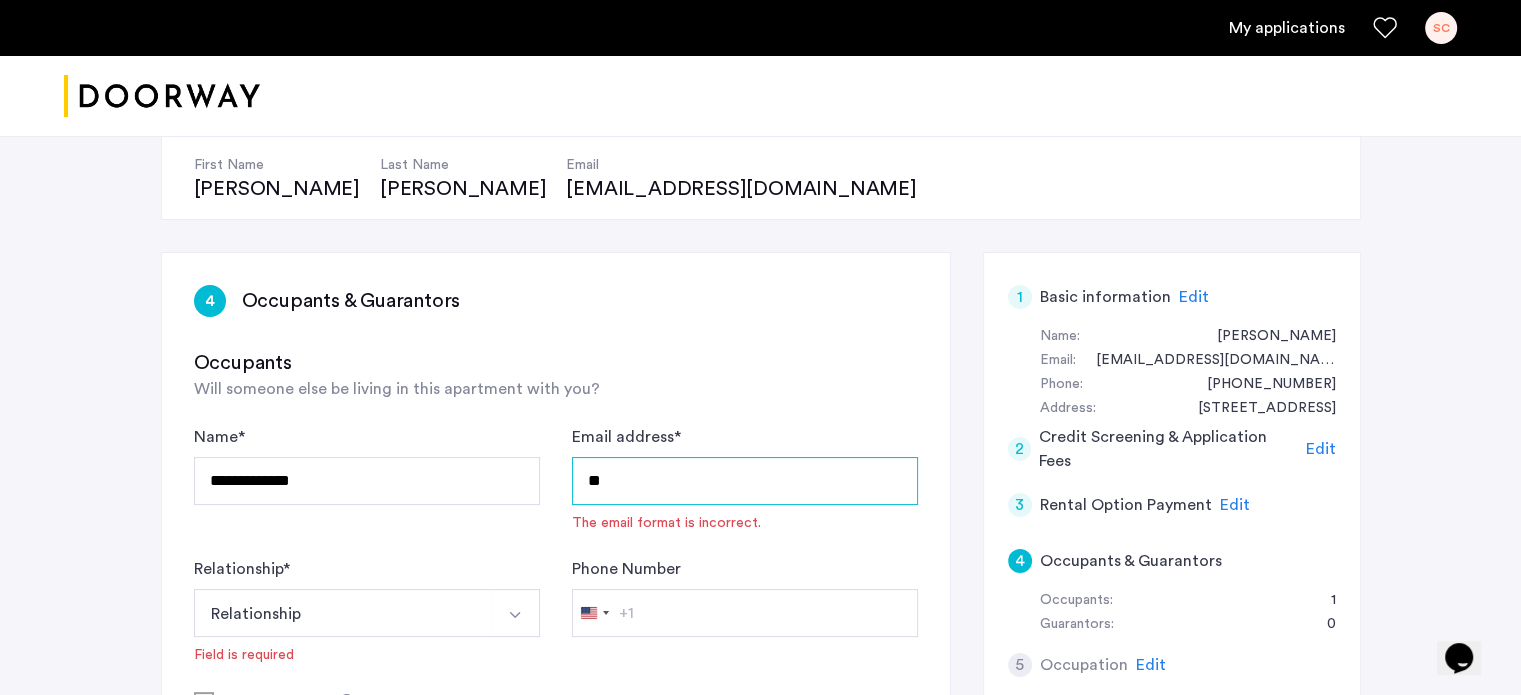 type on "*" 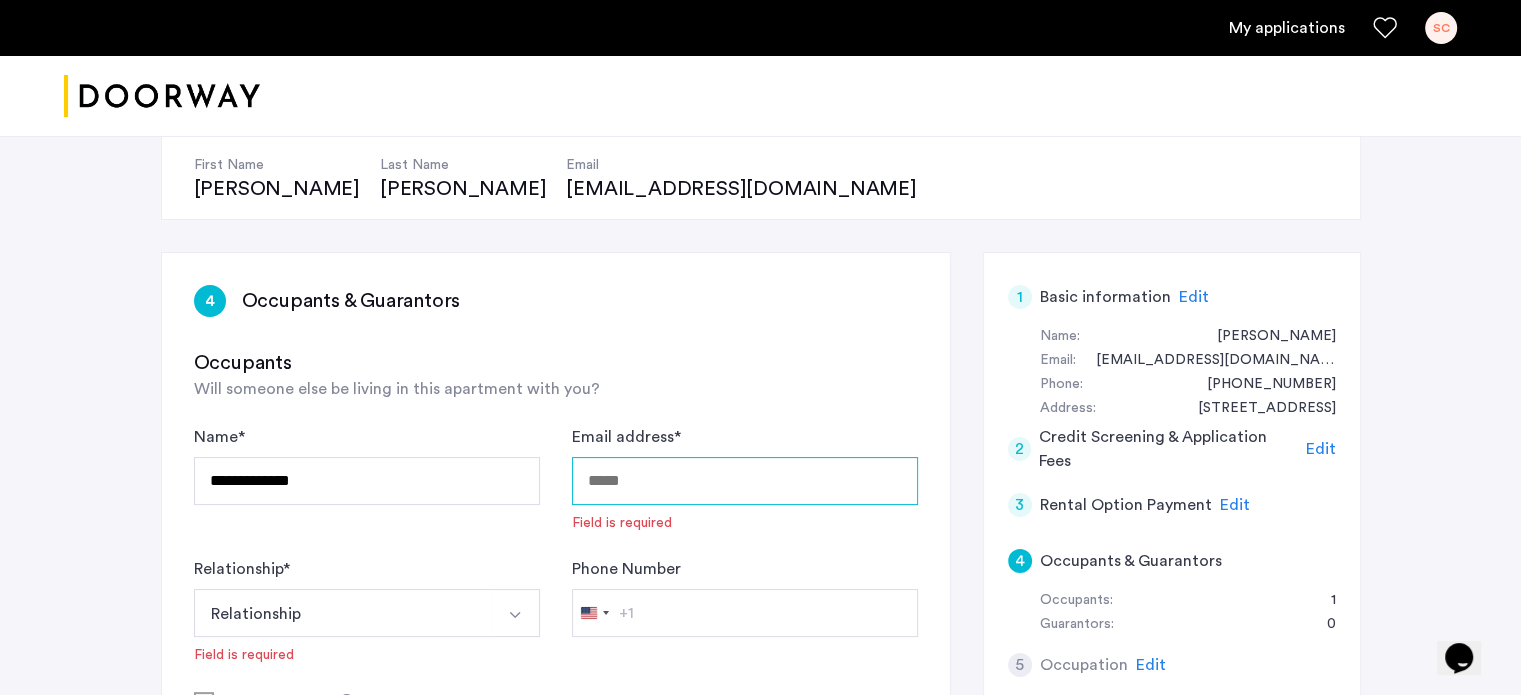 type 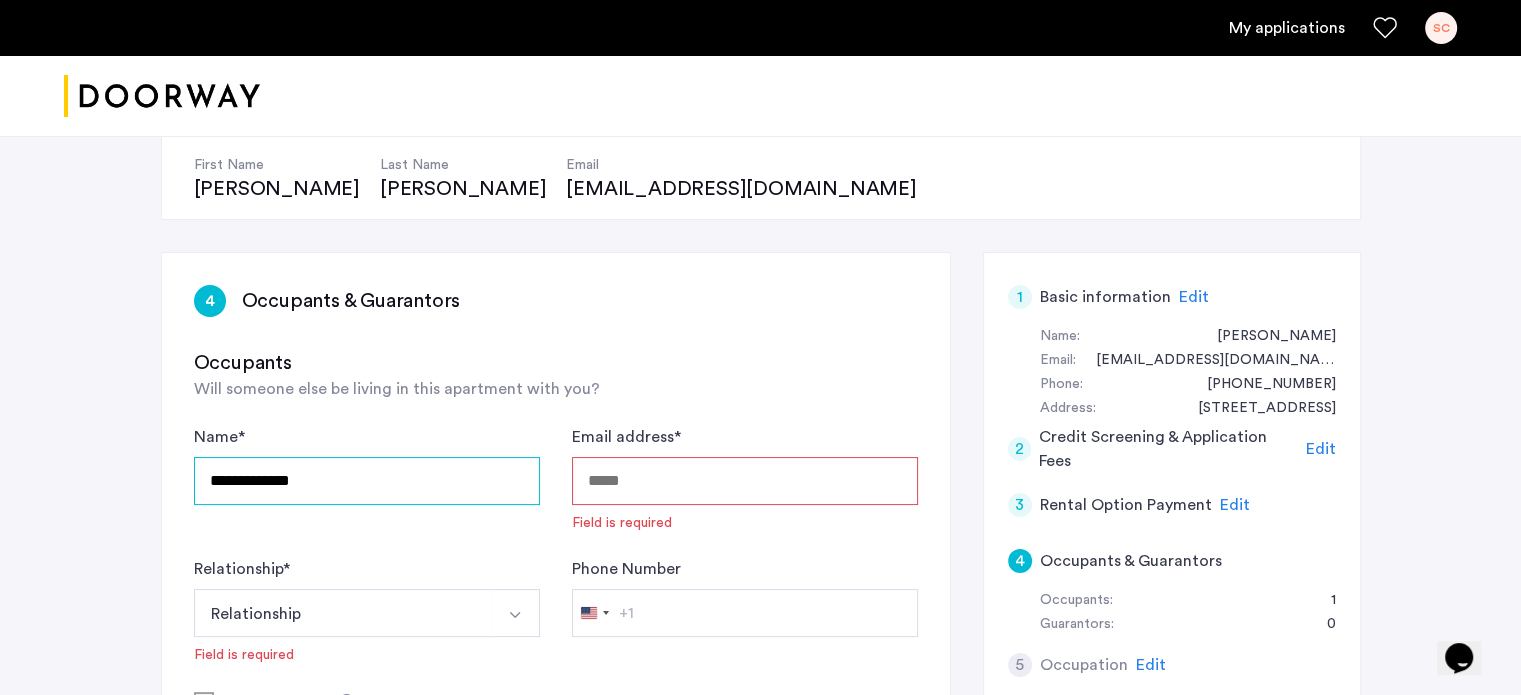 drag, startPoint x: 451, startPoint y: 470, endPoint x: 0, endPoint y: 454, distance: 451.28372 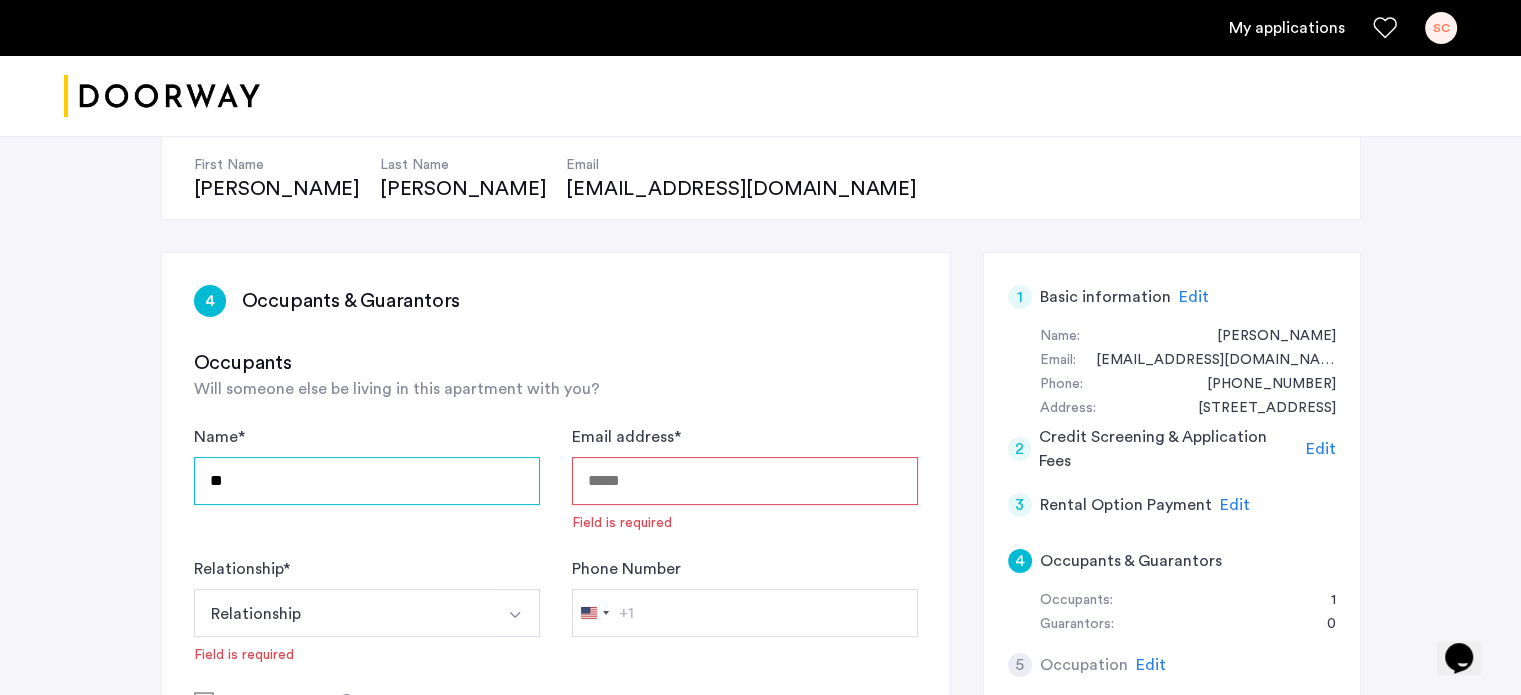 type on "*" 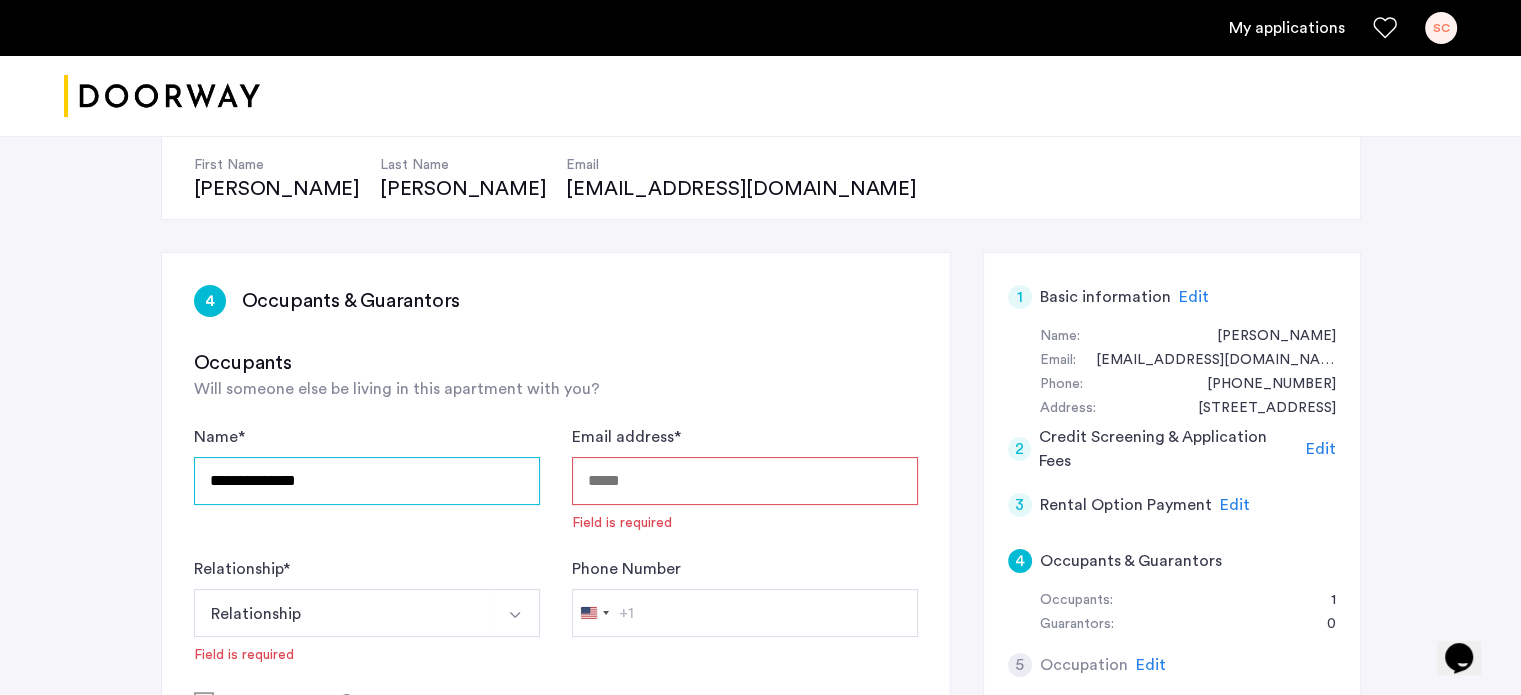 type on "**********" 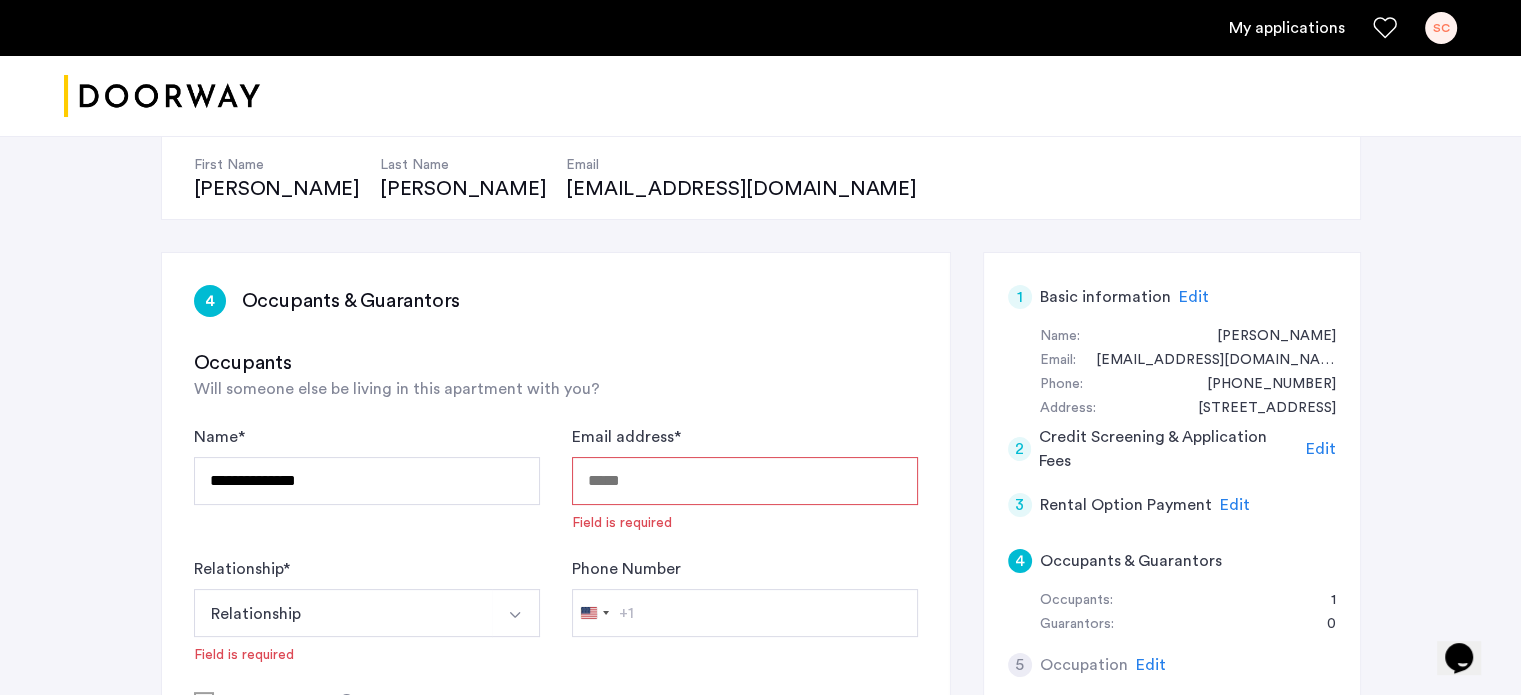click on "Email address  *" at bounding box center [745, 481] 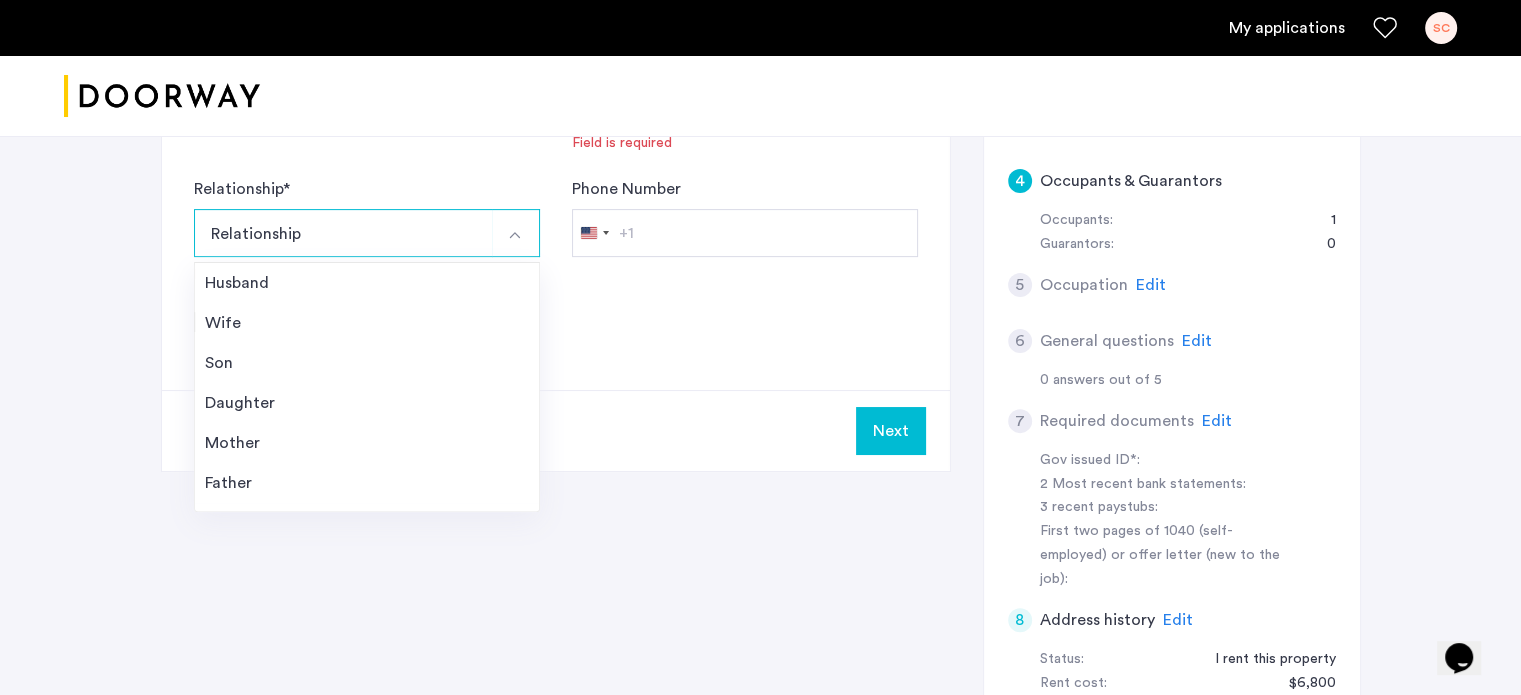 scroll, scrollTop: 600, scrollLeft: 0, axis: vertical 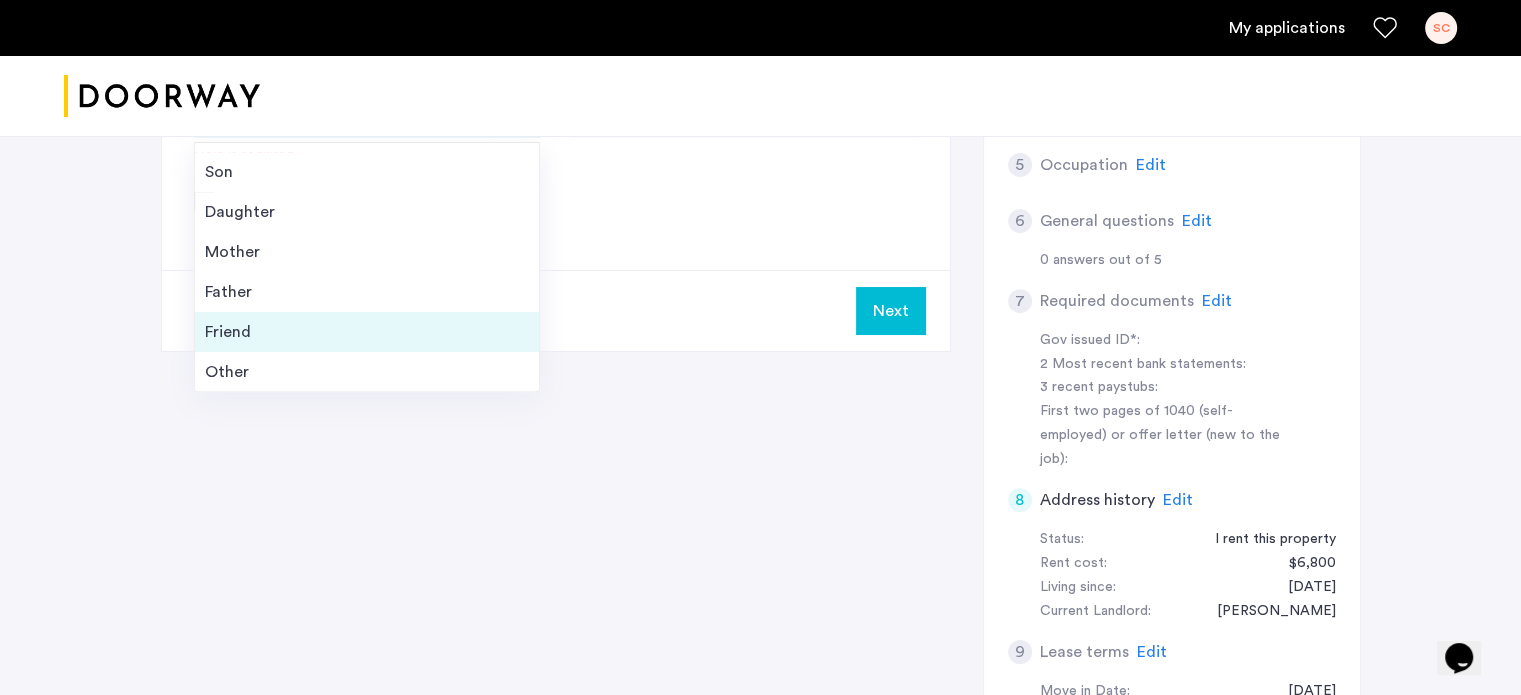 click on "Friend" at bounding box center [367, 332] 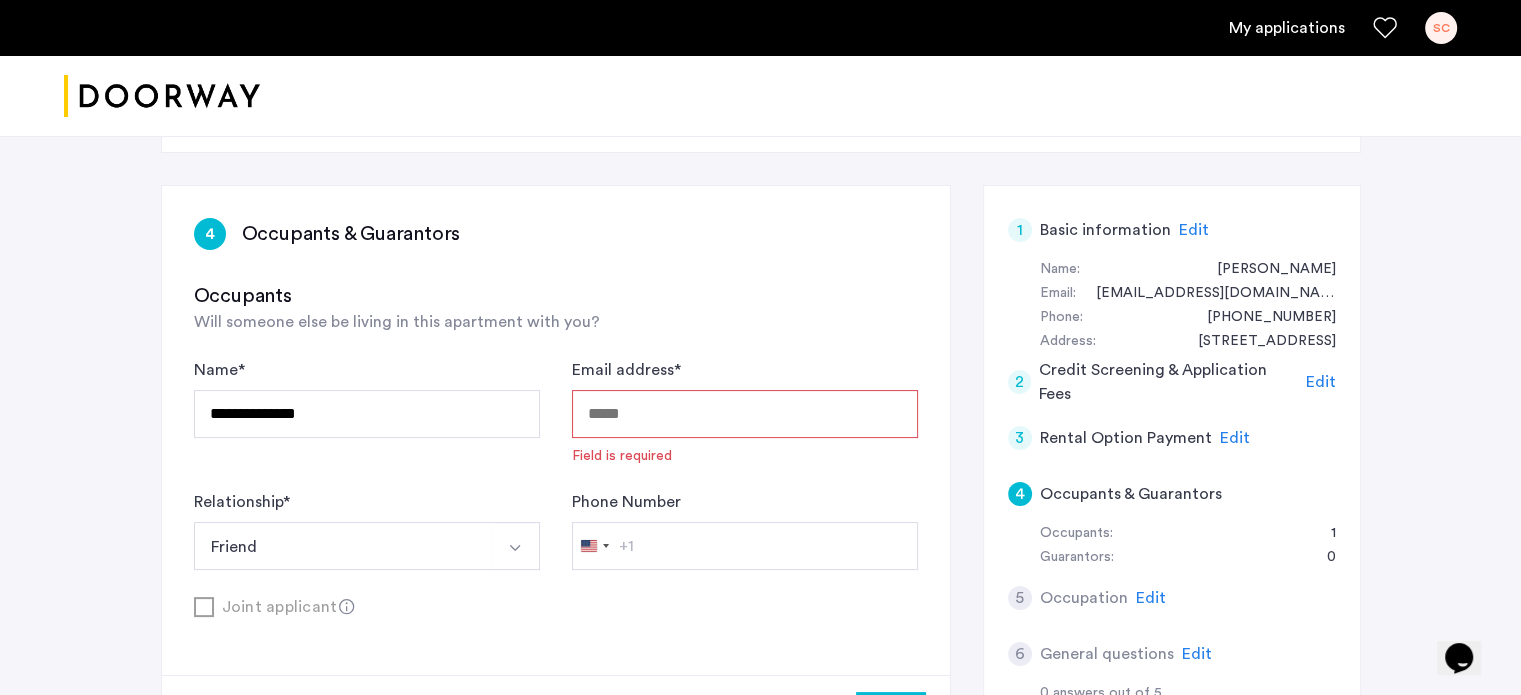 scroll, scrollTop: 200, scrollLeft: 0, axis: vertical 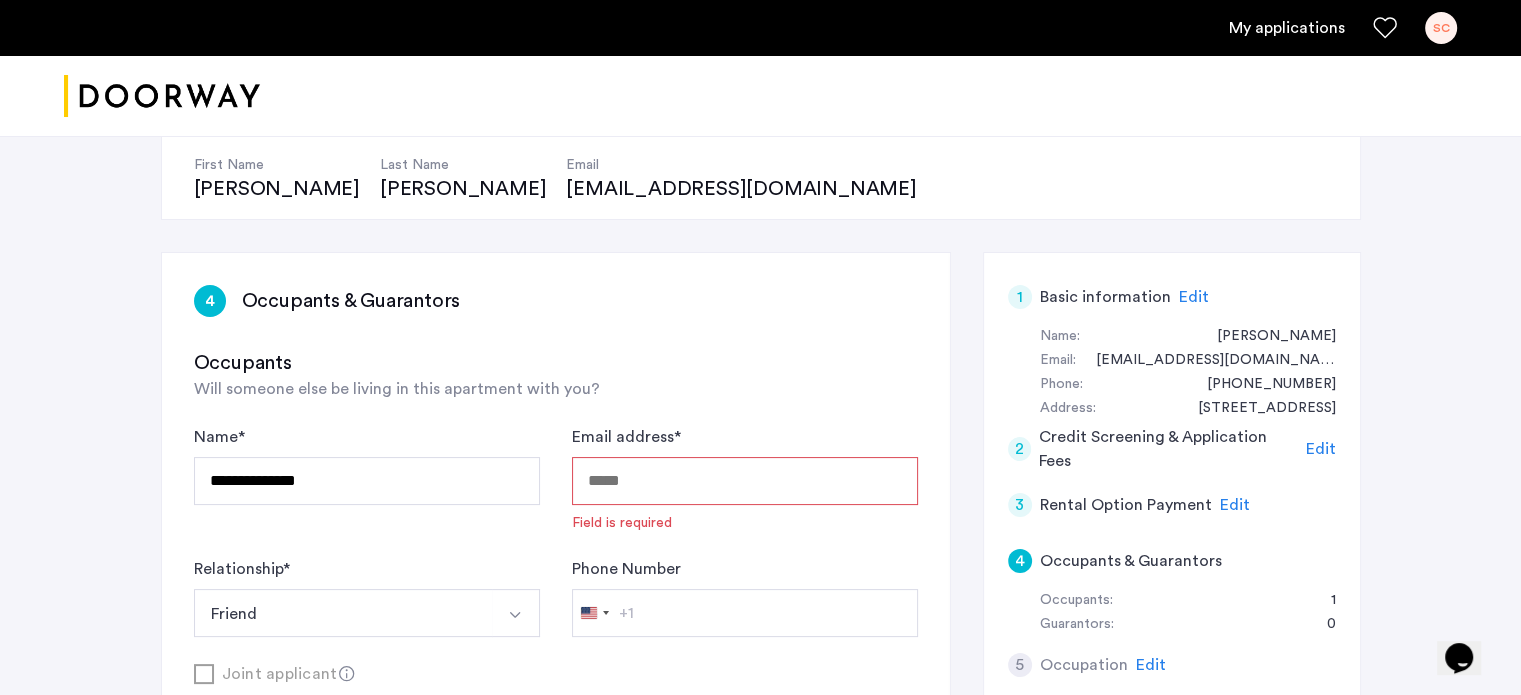 click on "Email address  *" at bounding box center [745, 481] 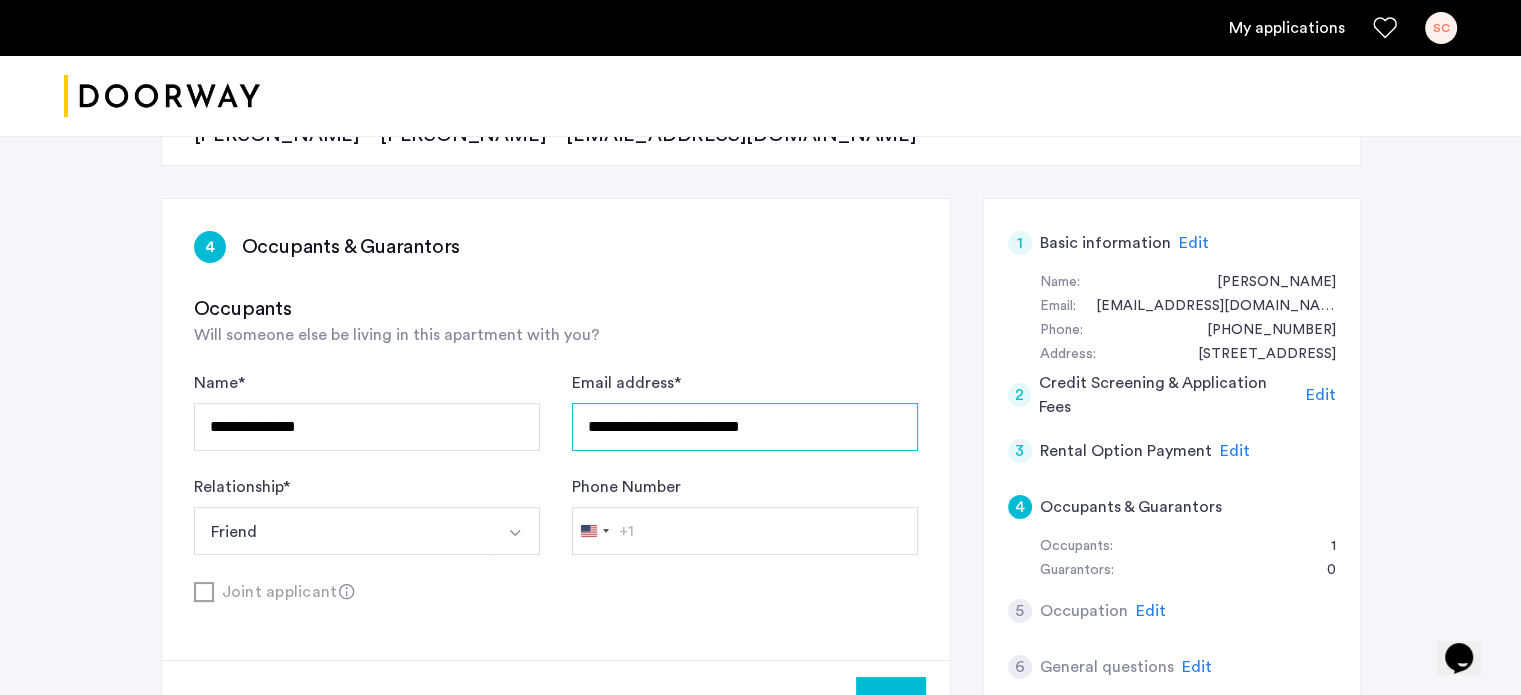 scroll, scrollTop: 600, scrollLeft: 0, axis: vertical 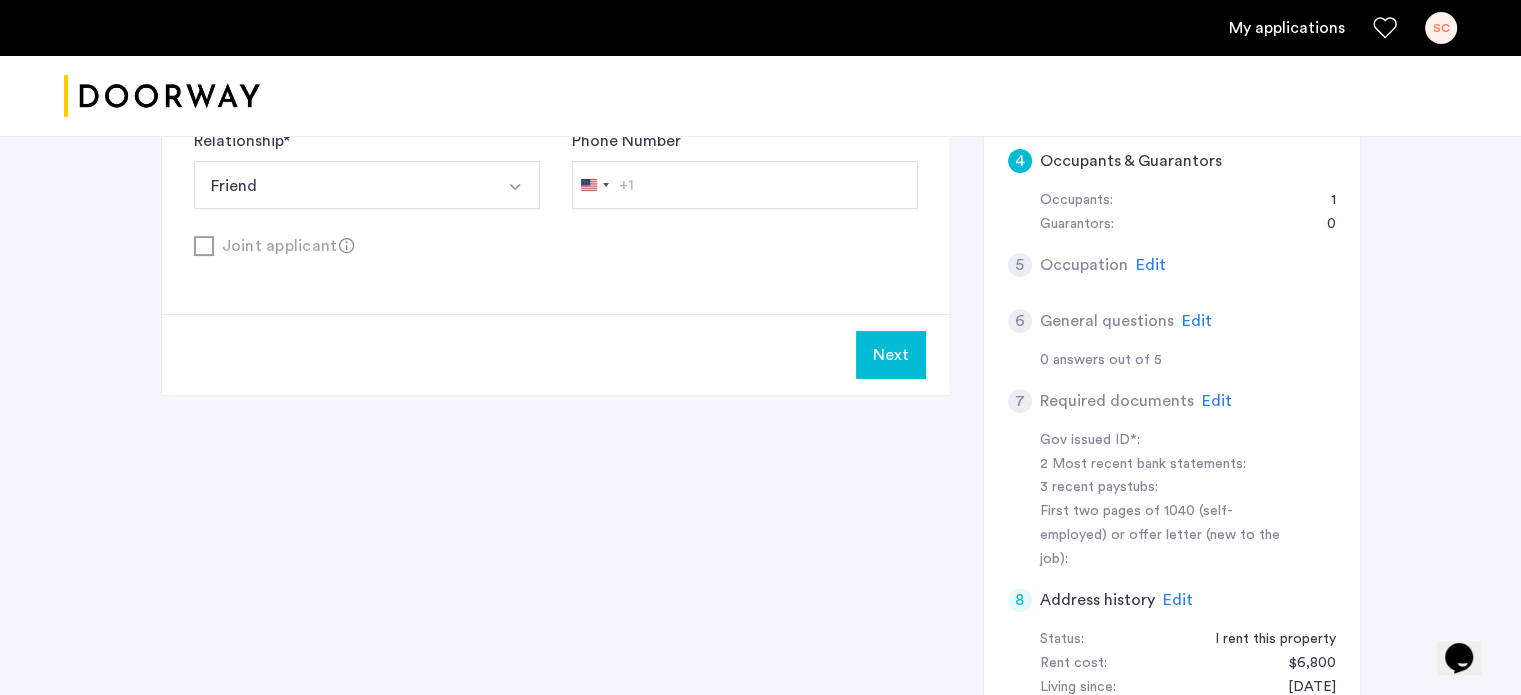 type on "**********" 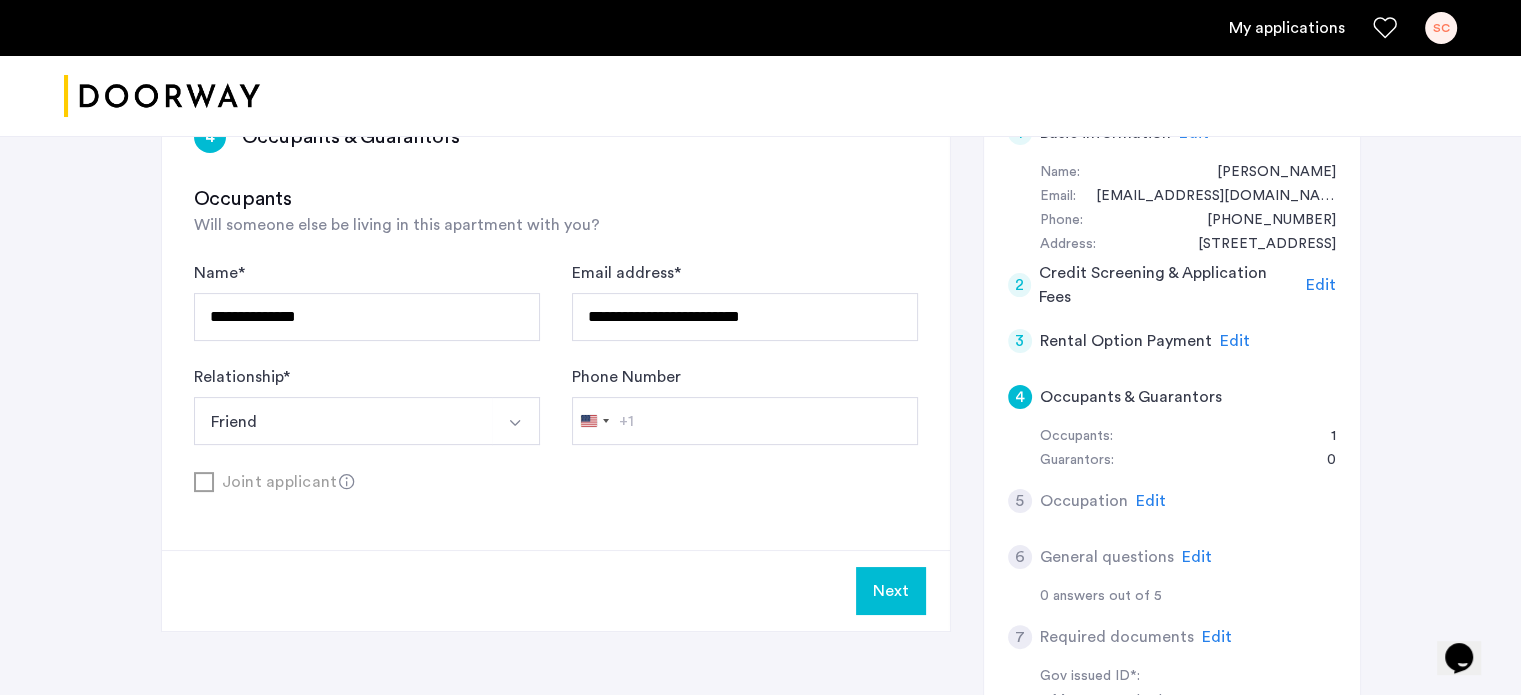 scroll, scrollTop: 400, scrollLeft: 0, axis: vertical 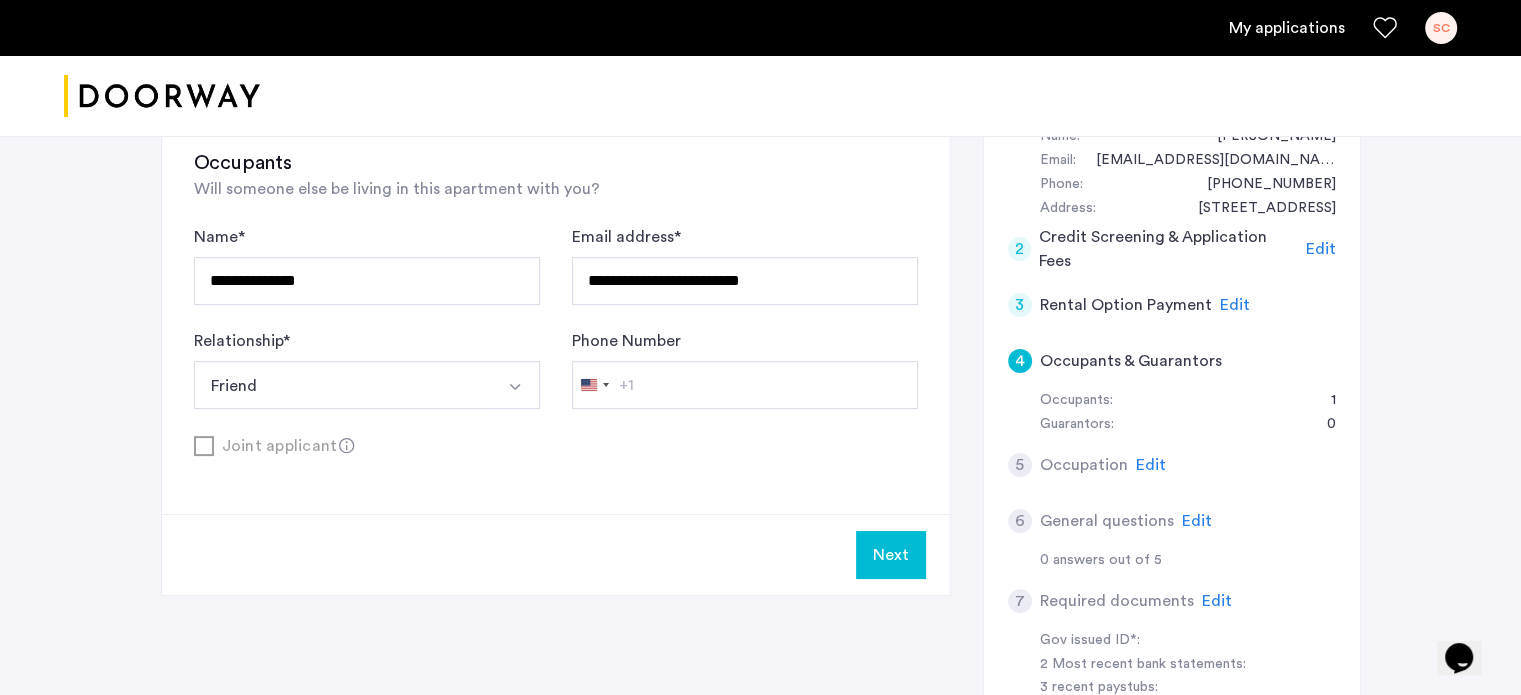 click on "Next" 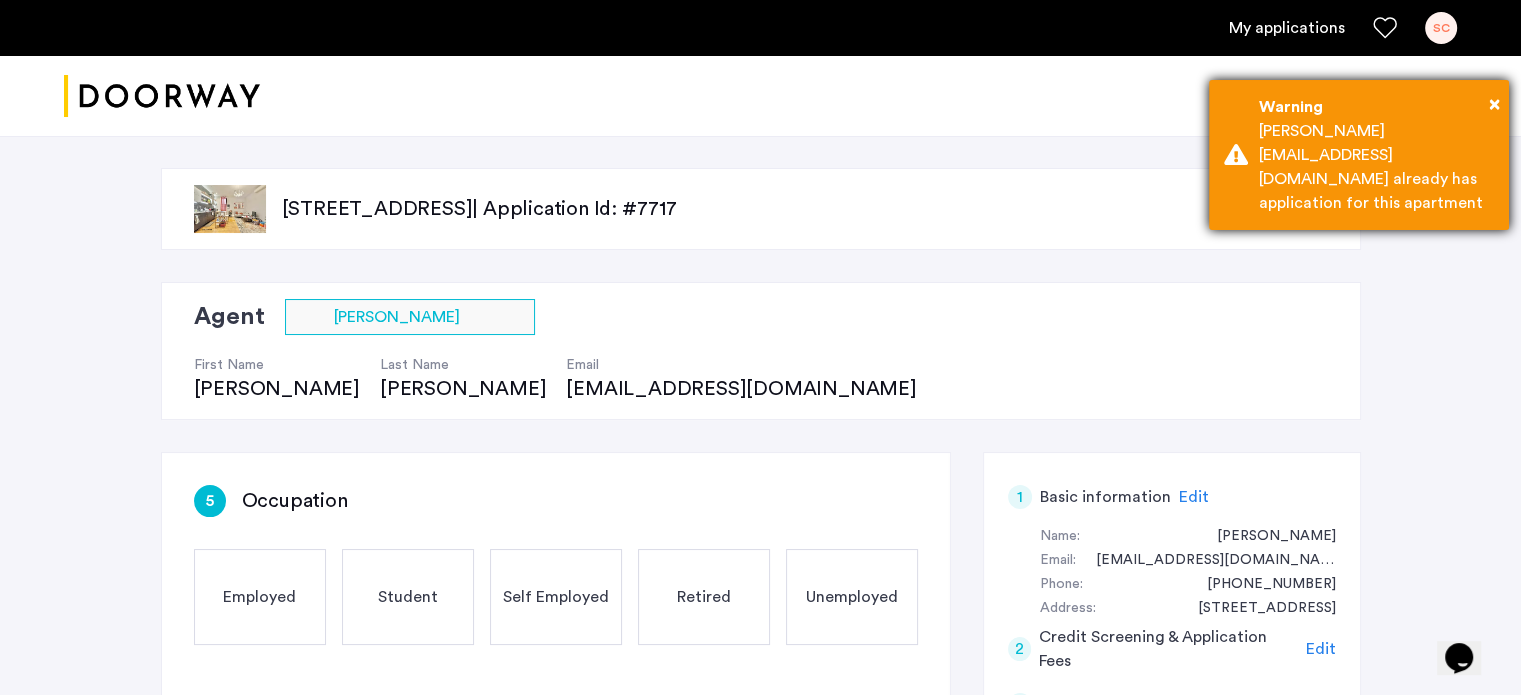 click on "×  Warning  [PERSON_NAME][EMAIL_ADDRESS][DOMAIN_NAME] already has application for this apartment" at bounding box center (1359, 155) 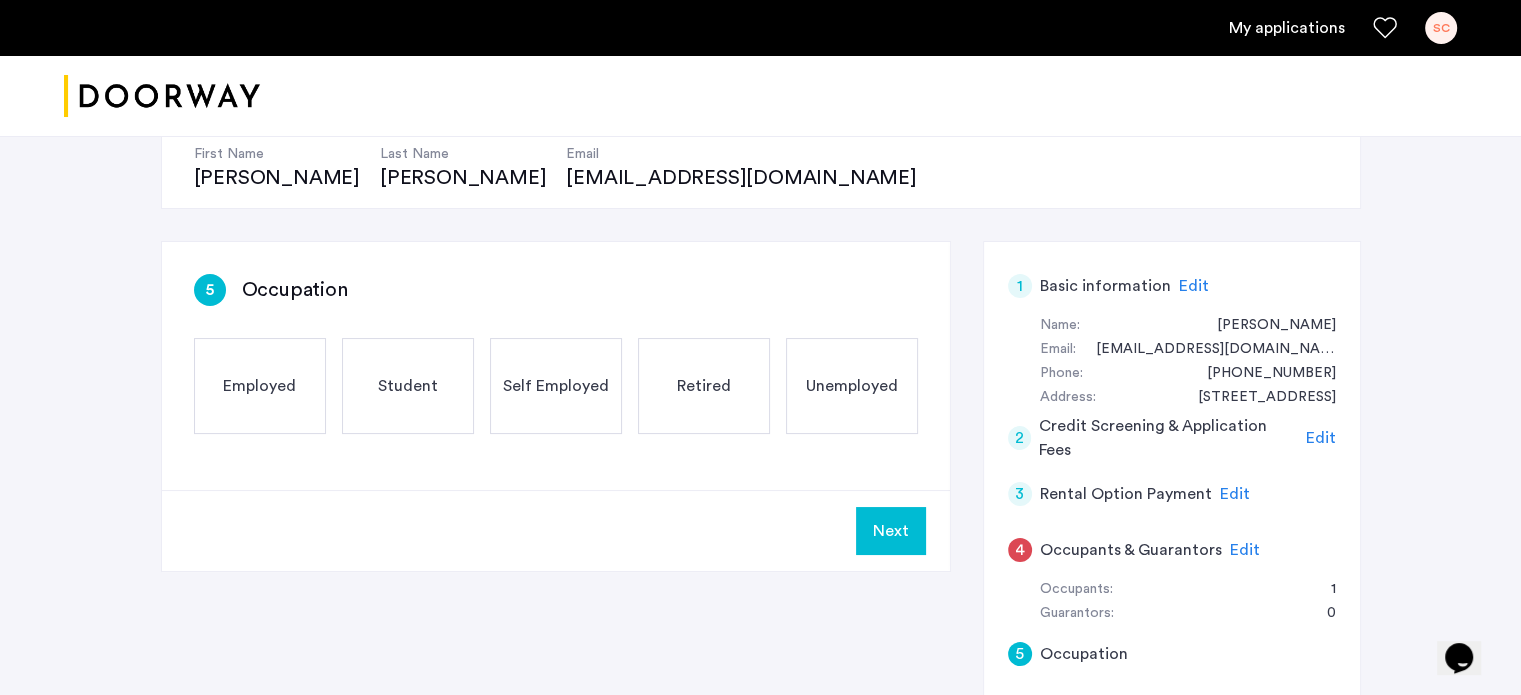 scroll, scrollTop: 200, scrollLeft: 0, axis: vertical 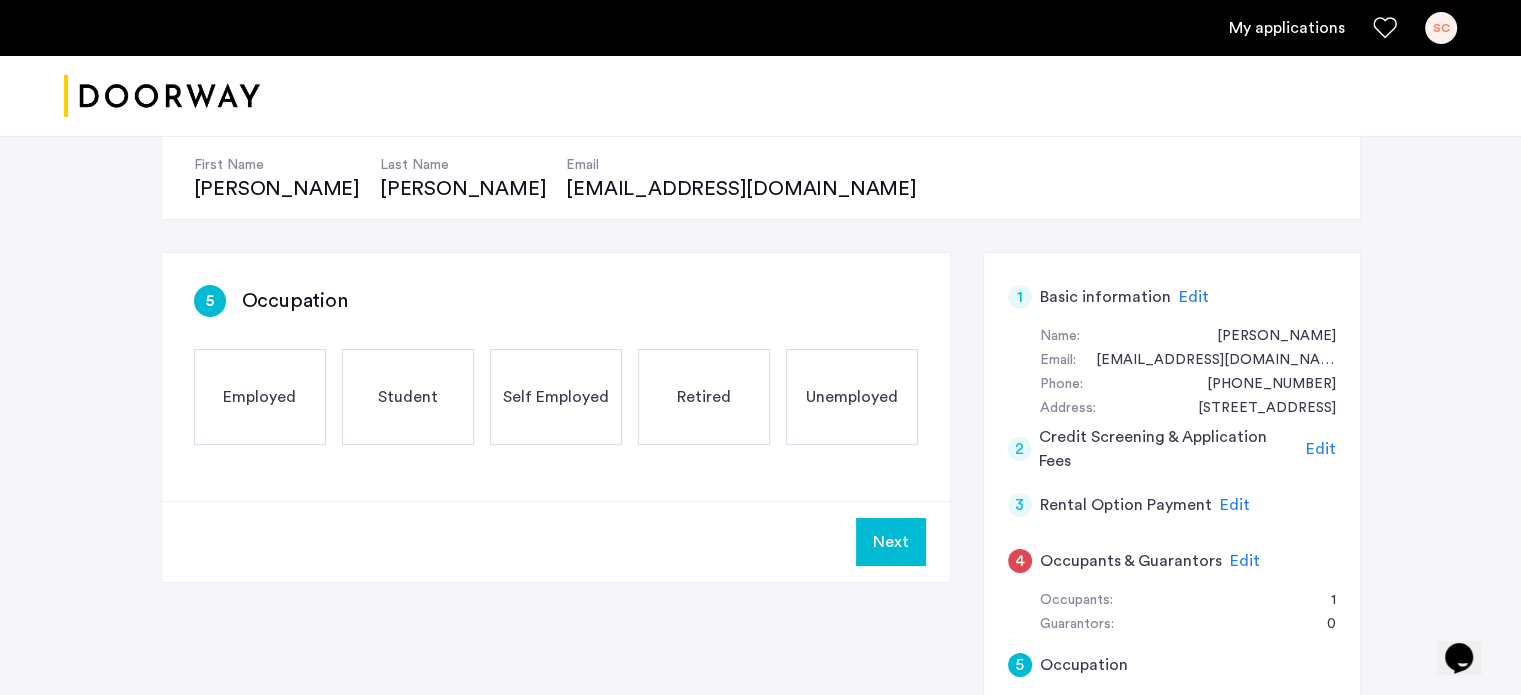 click on "Employed" 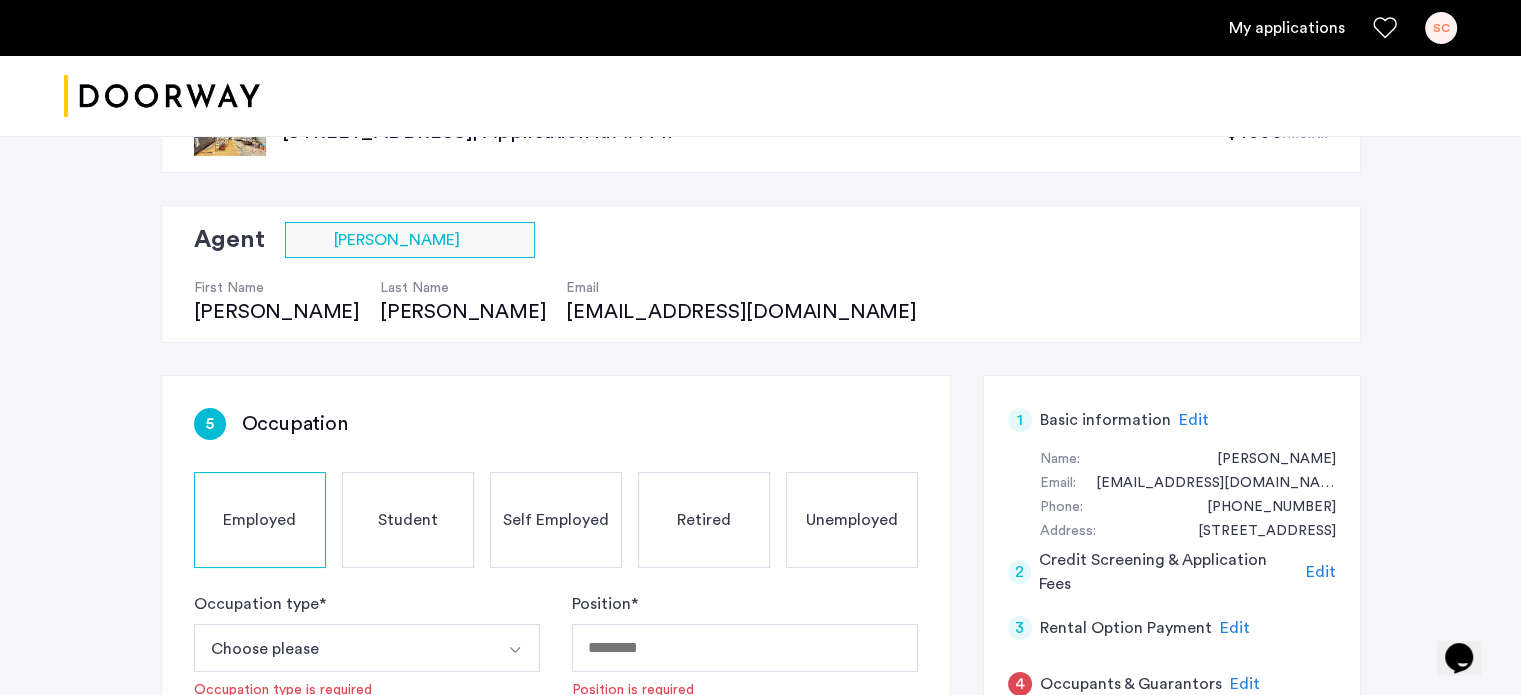 scroll, scrollTop: 500, scrollLeft: 0, axis: vertical 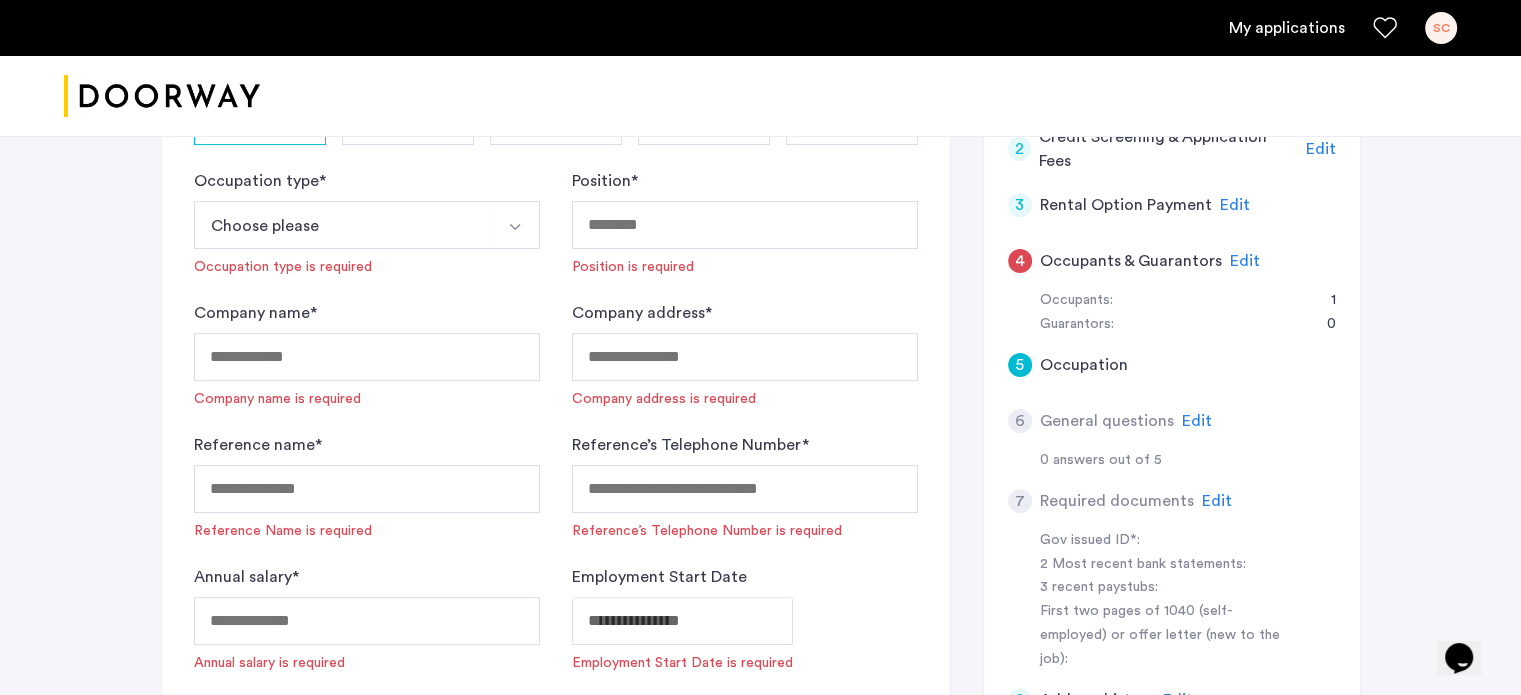 click on "Occupants & Guarantors" 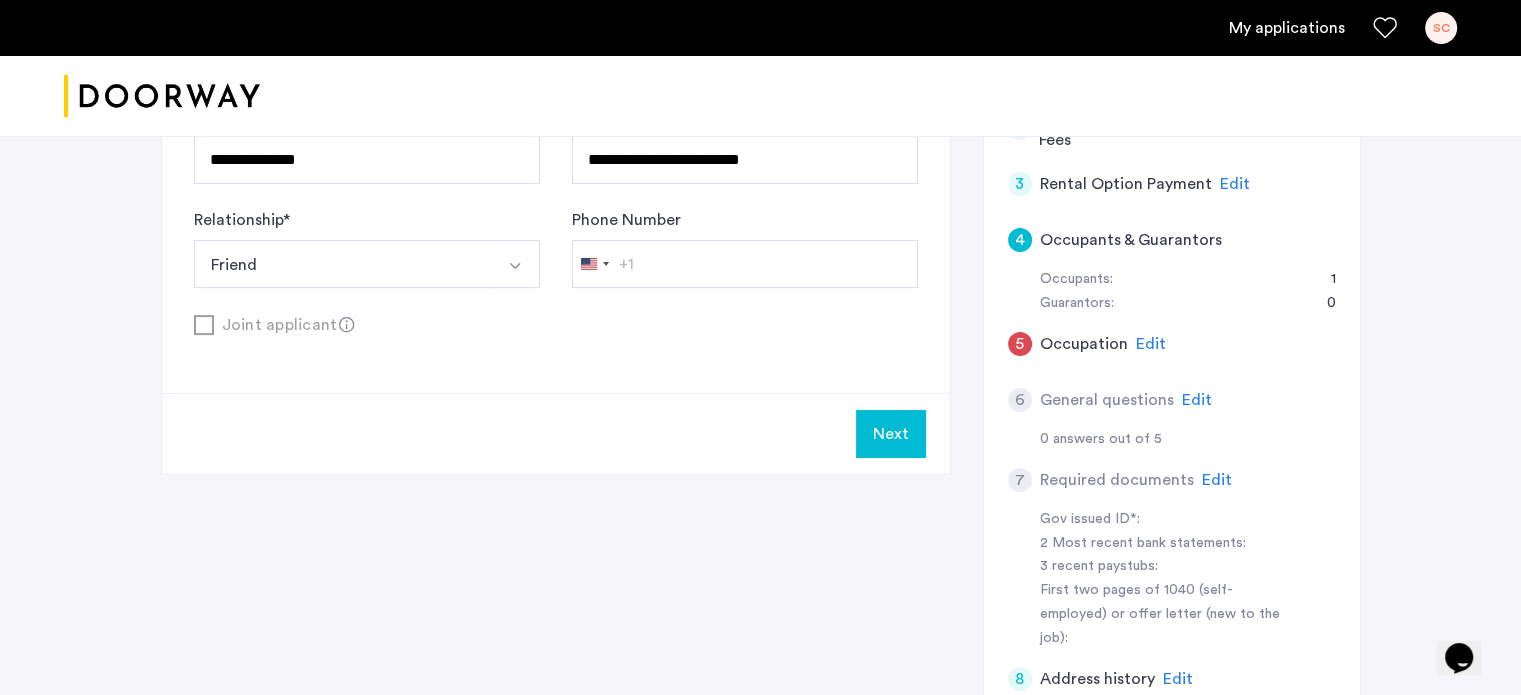 scroll, scrollTop: 540, scrollLeft: 0, axis: vertical 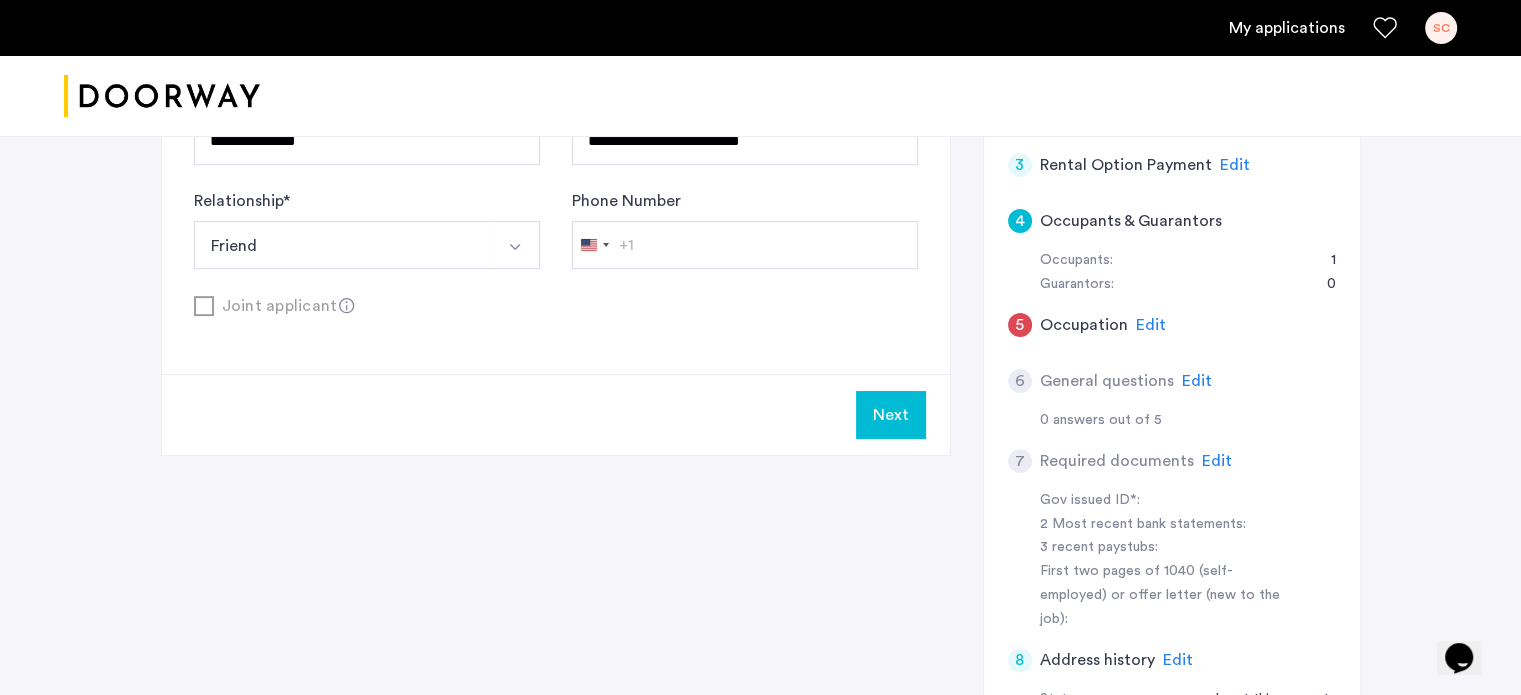 click on "Next" 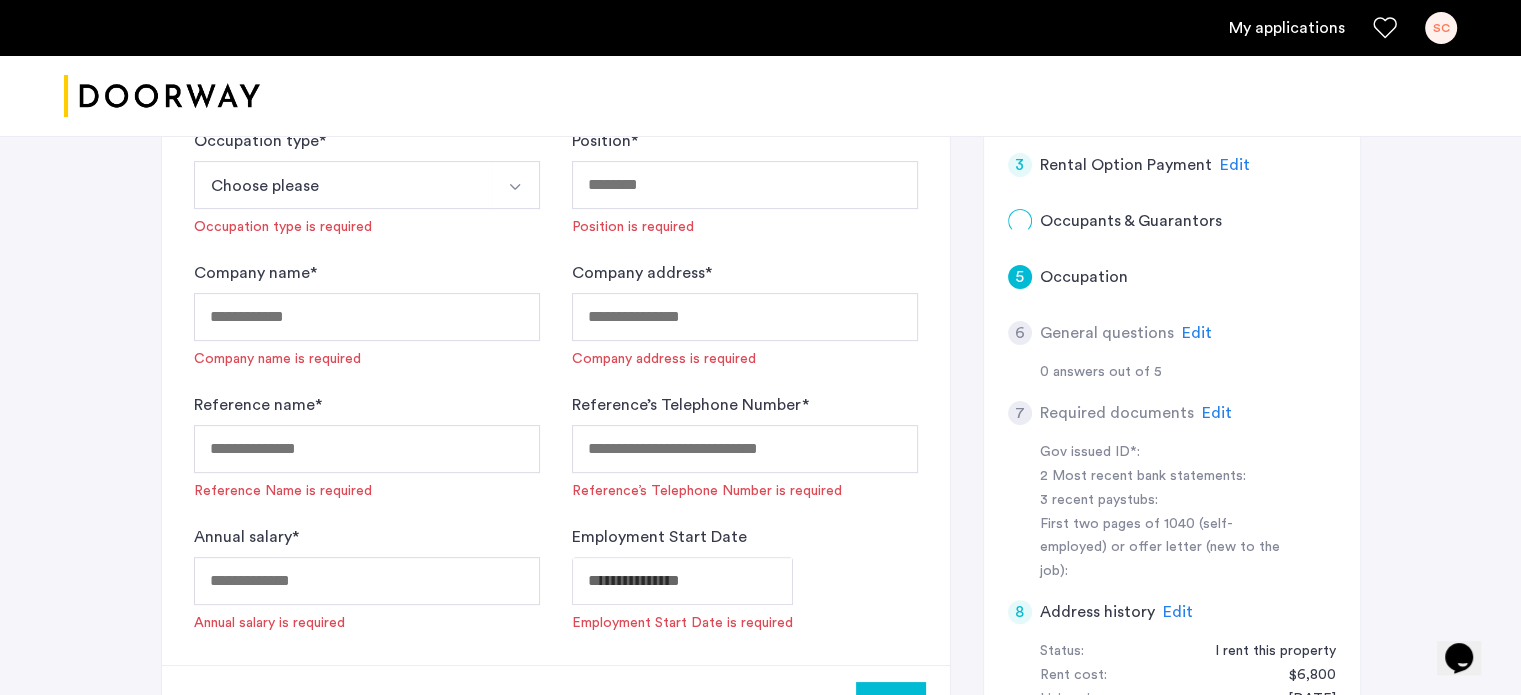 scroll, scrollTop: 0, scrollLeft: 0, axis: both 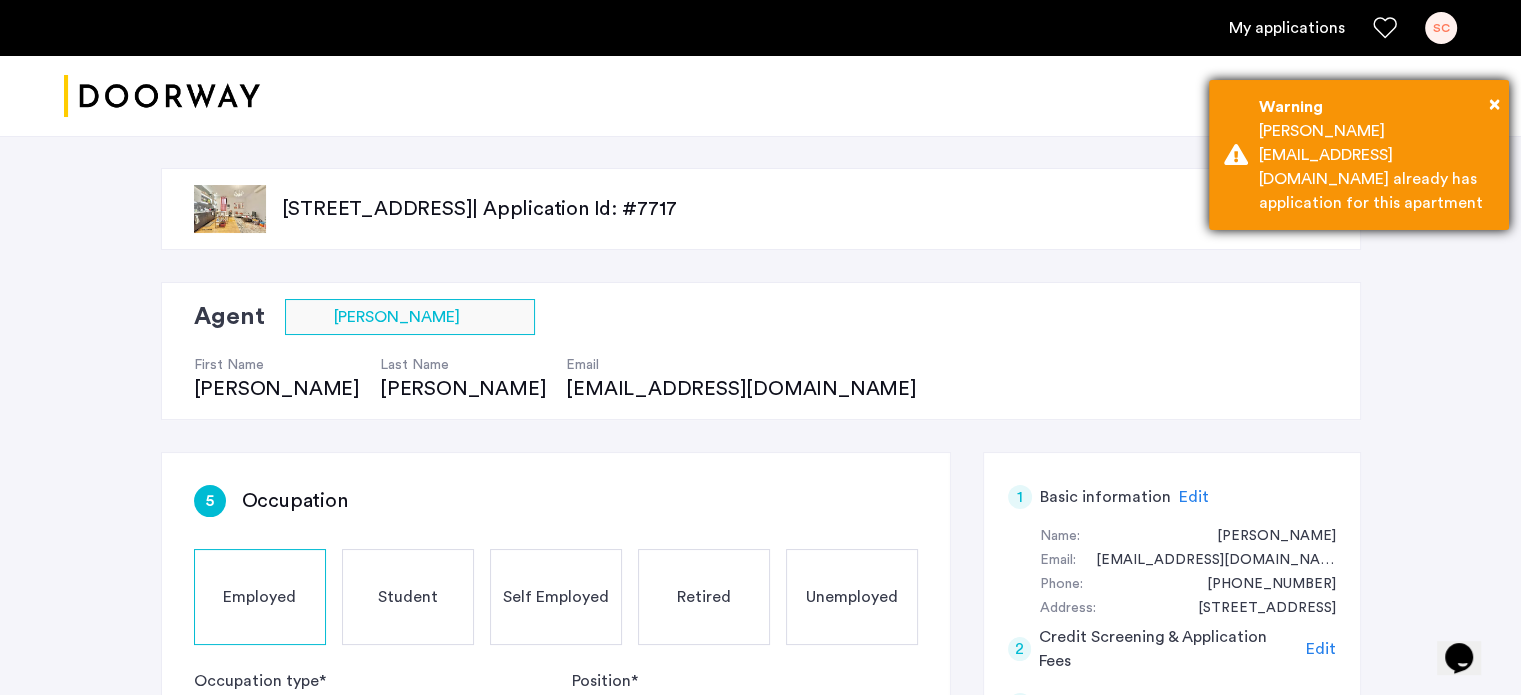 click on "Warning" at bounding box center [1376, 107] 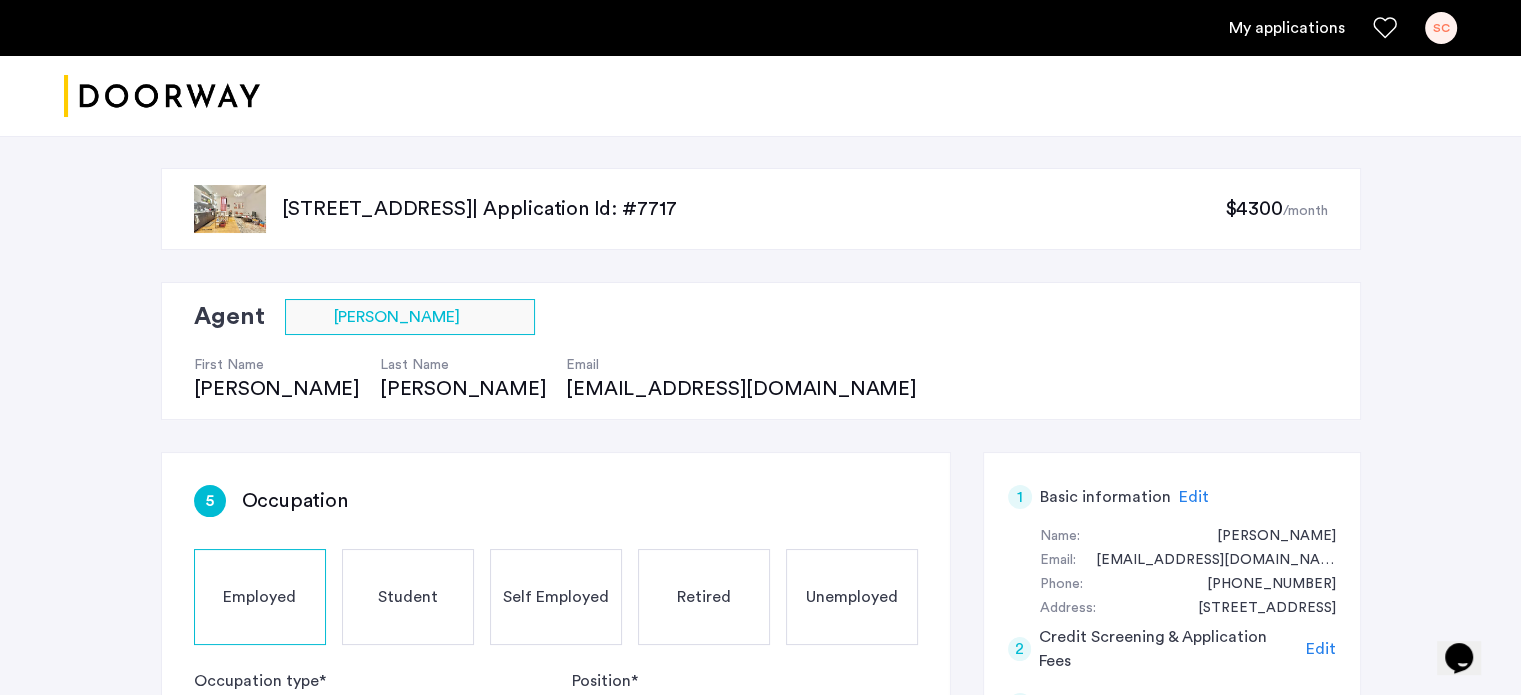 click at bounding box center [162, 96] 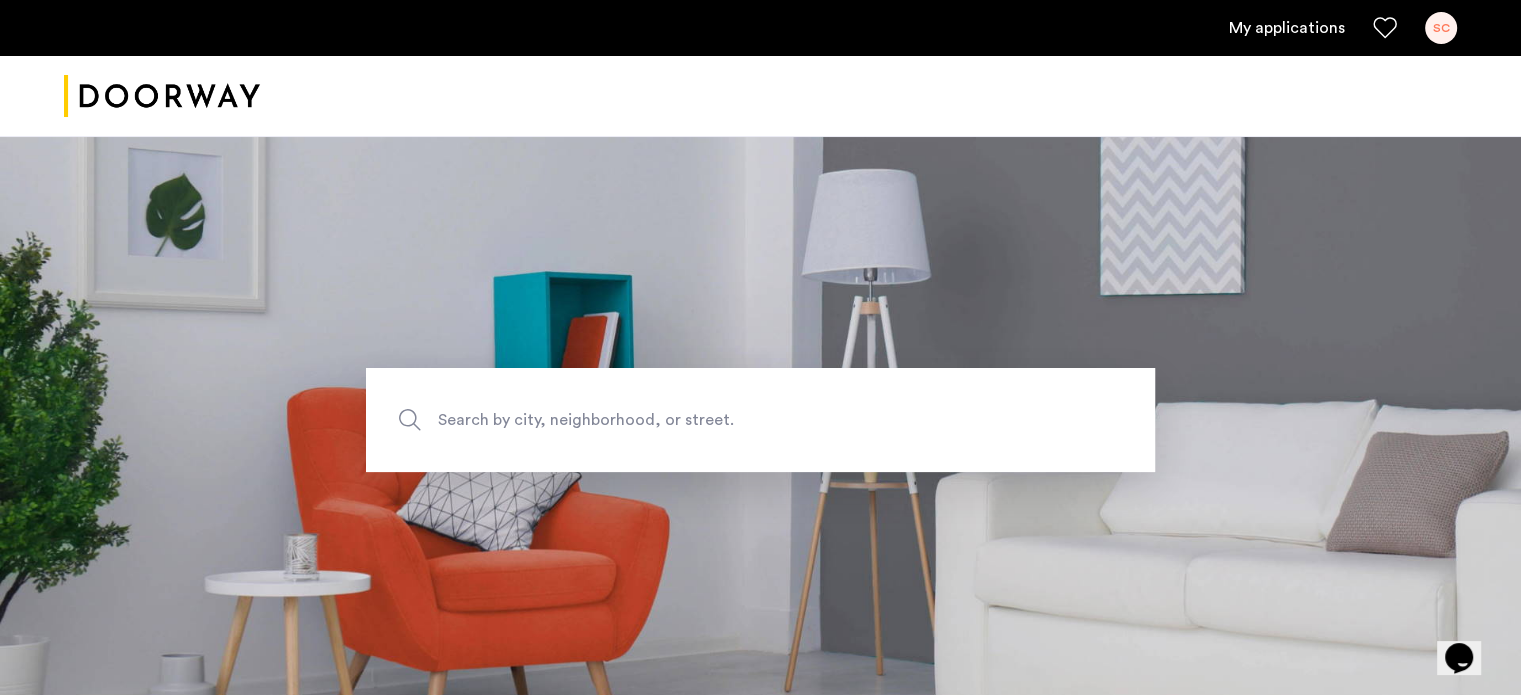 click on "My applications" at bounding box center [1287, 28] 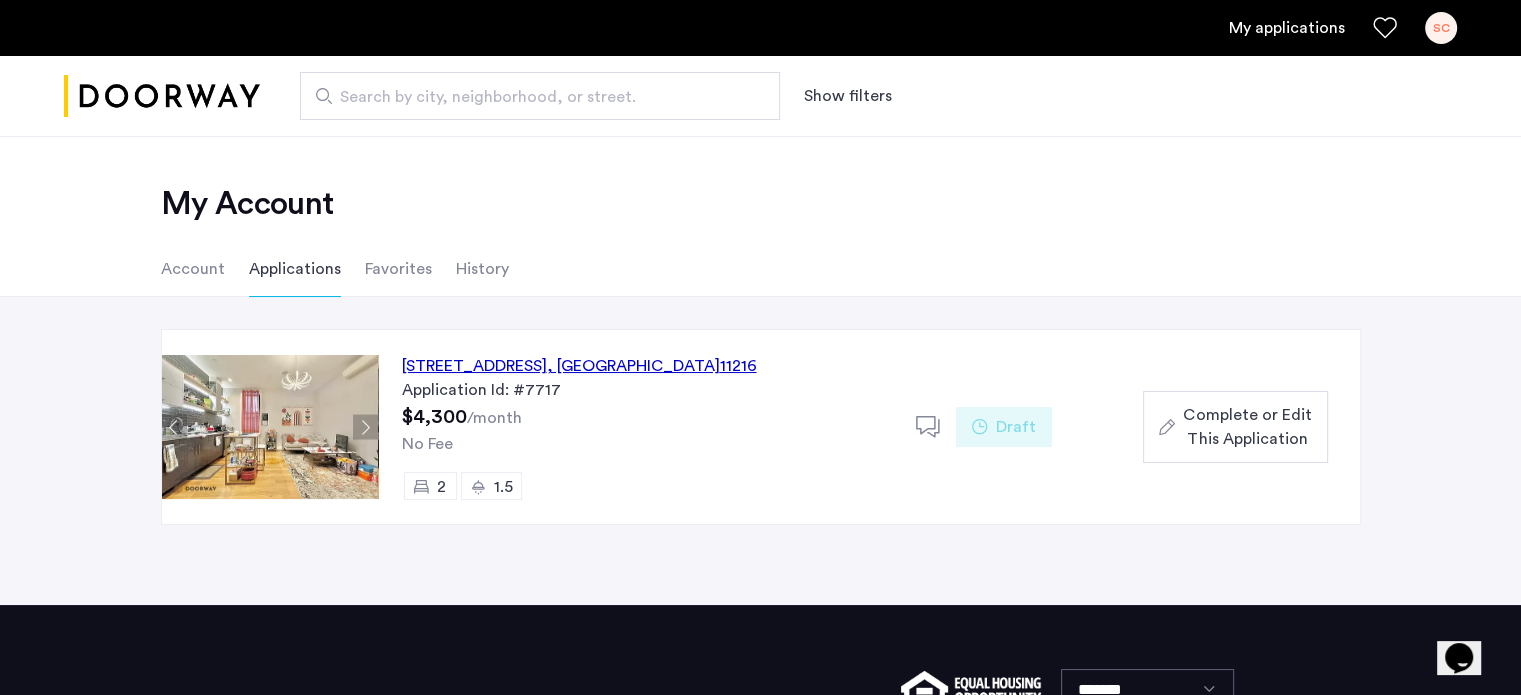 click 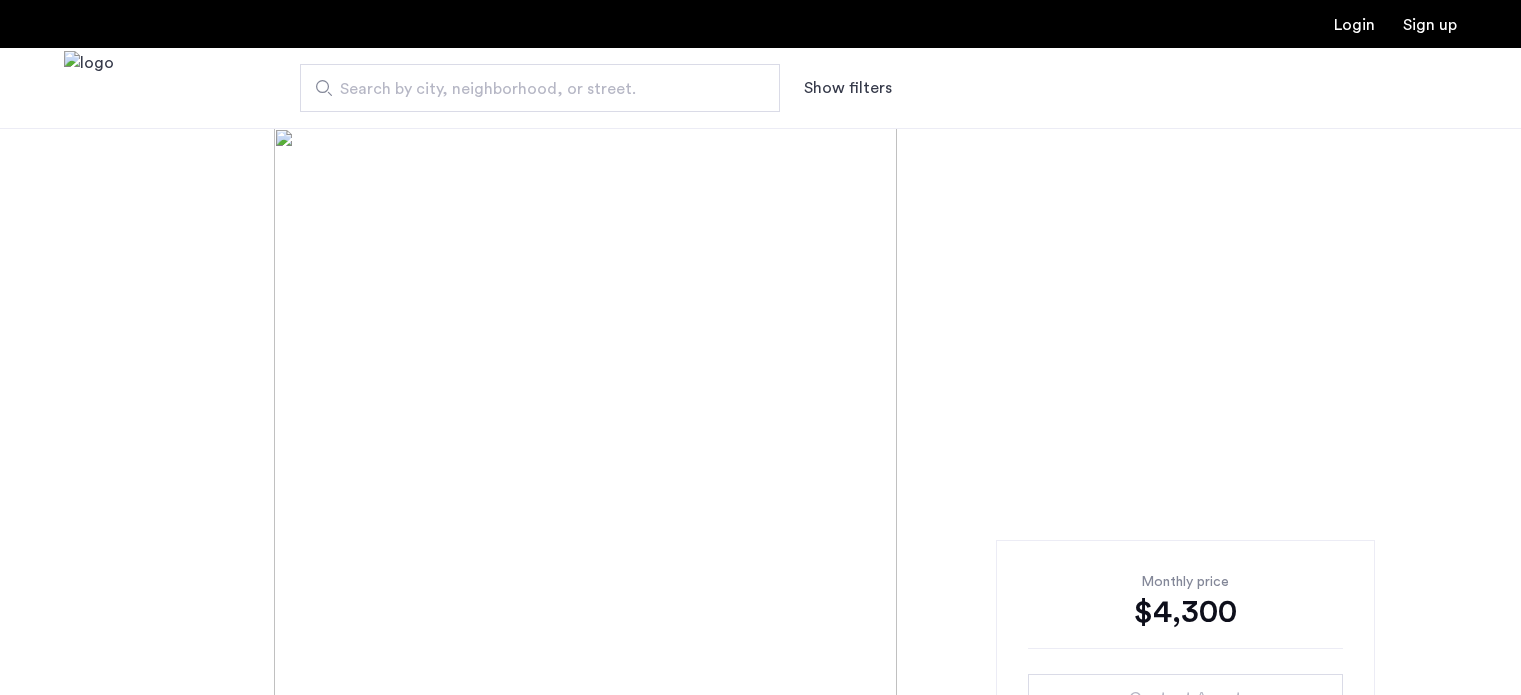 scroll, scrollTop: 0, scrollLeft: 0, axis: both 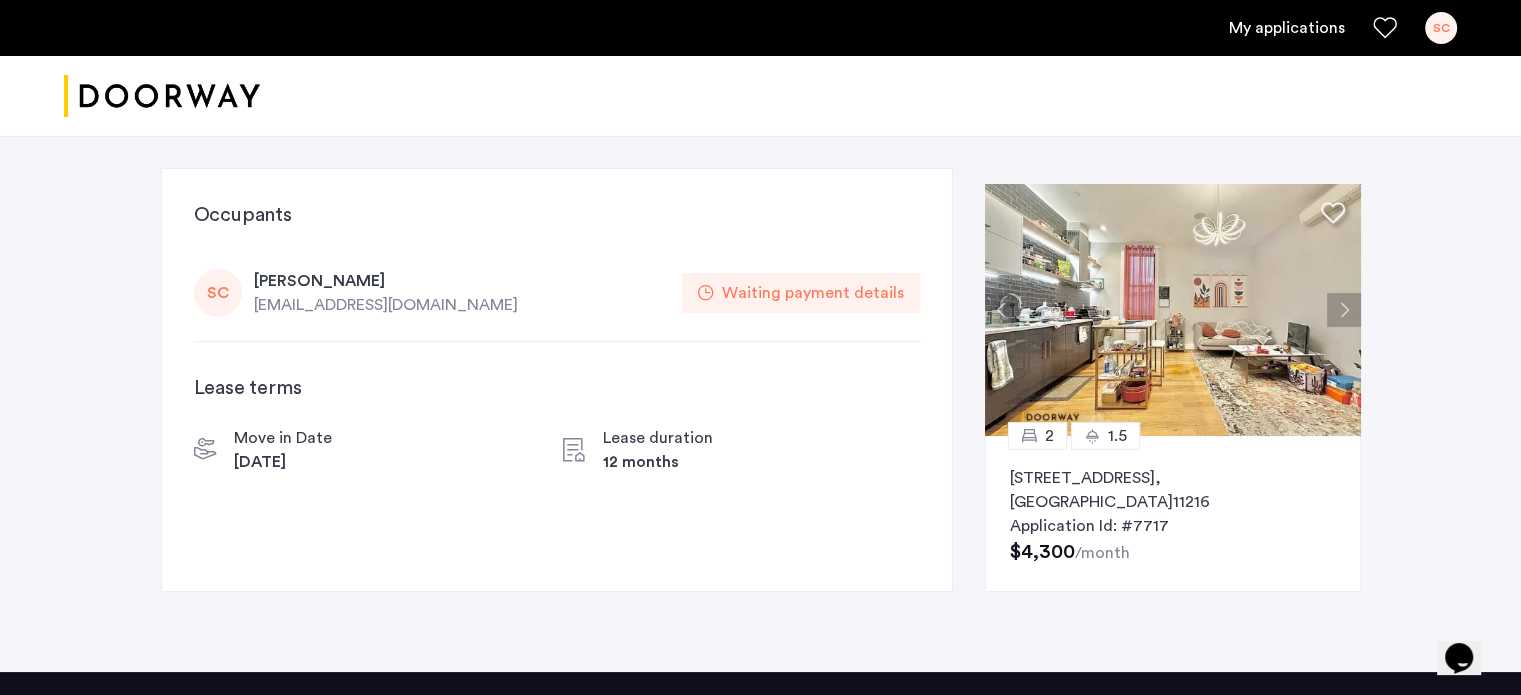 click on "717 Dekalb Avenue, Unit 1B, Brooklyn , NY  11216" 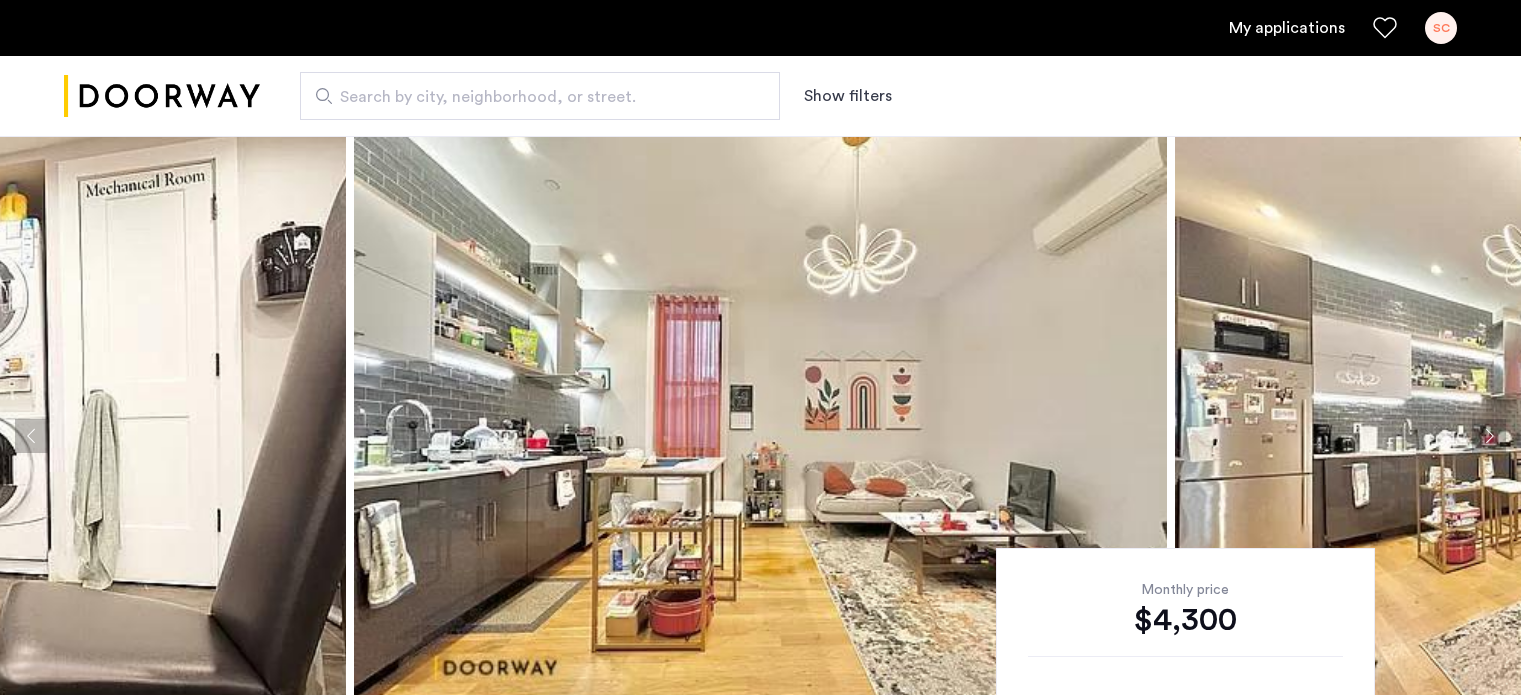 scroll, scrollTop: 0, scrollLeft: 0, axis: both 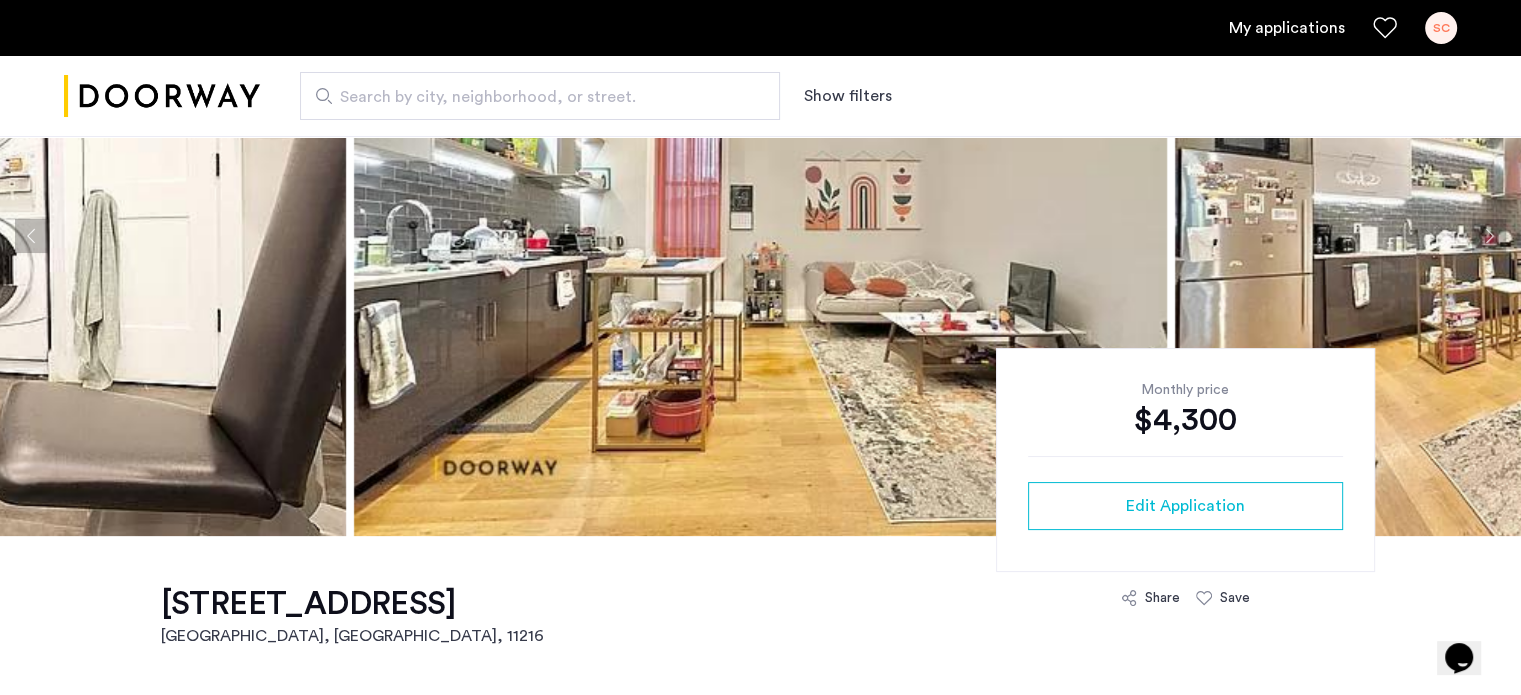 click on "SC" at bounding box center (1441, 28) 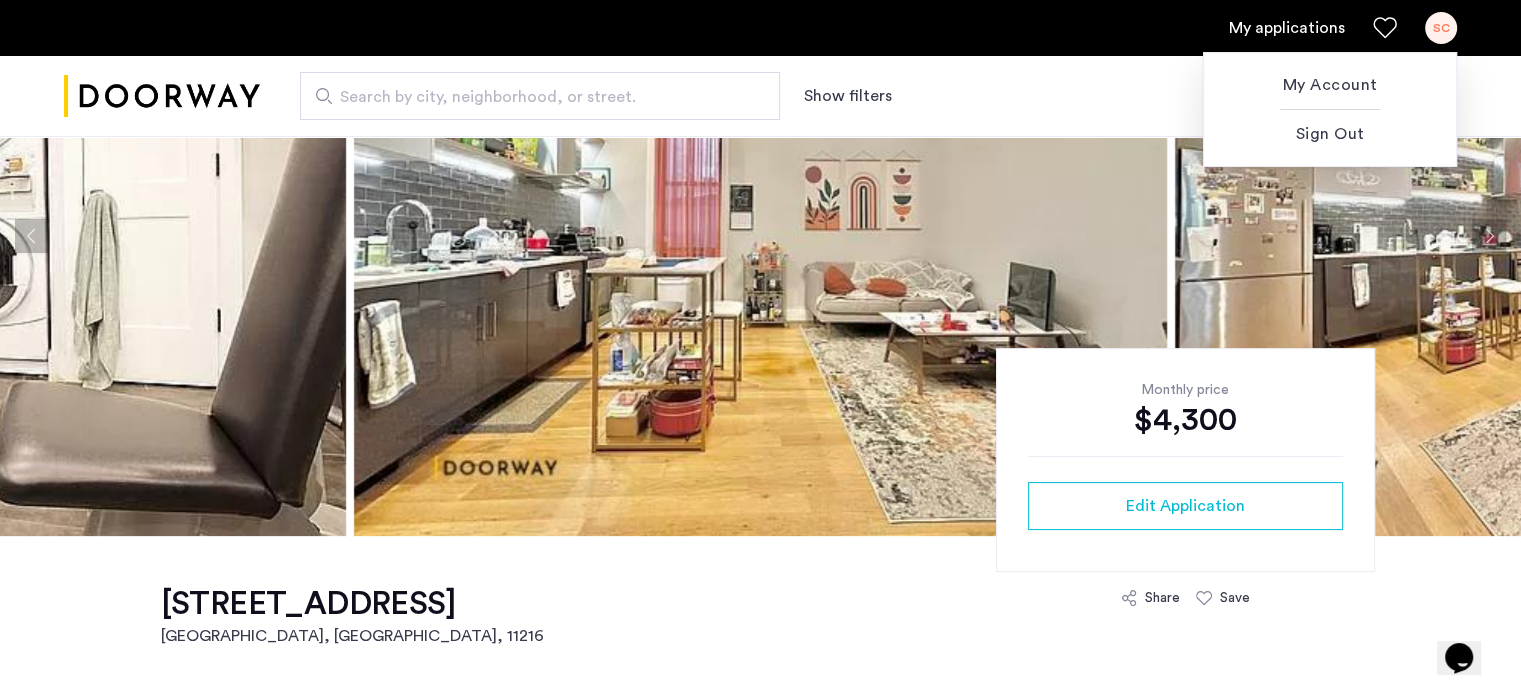 click at bounding box center [760, 347] 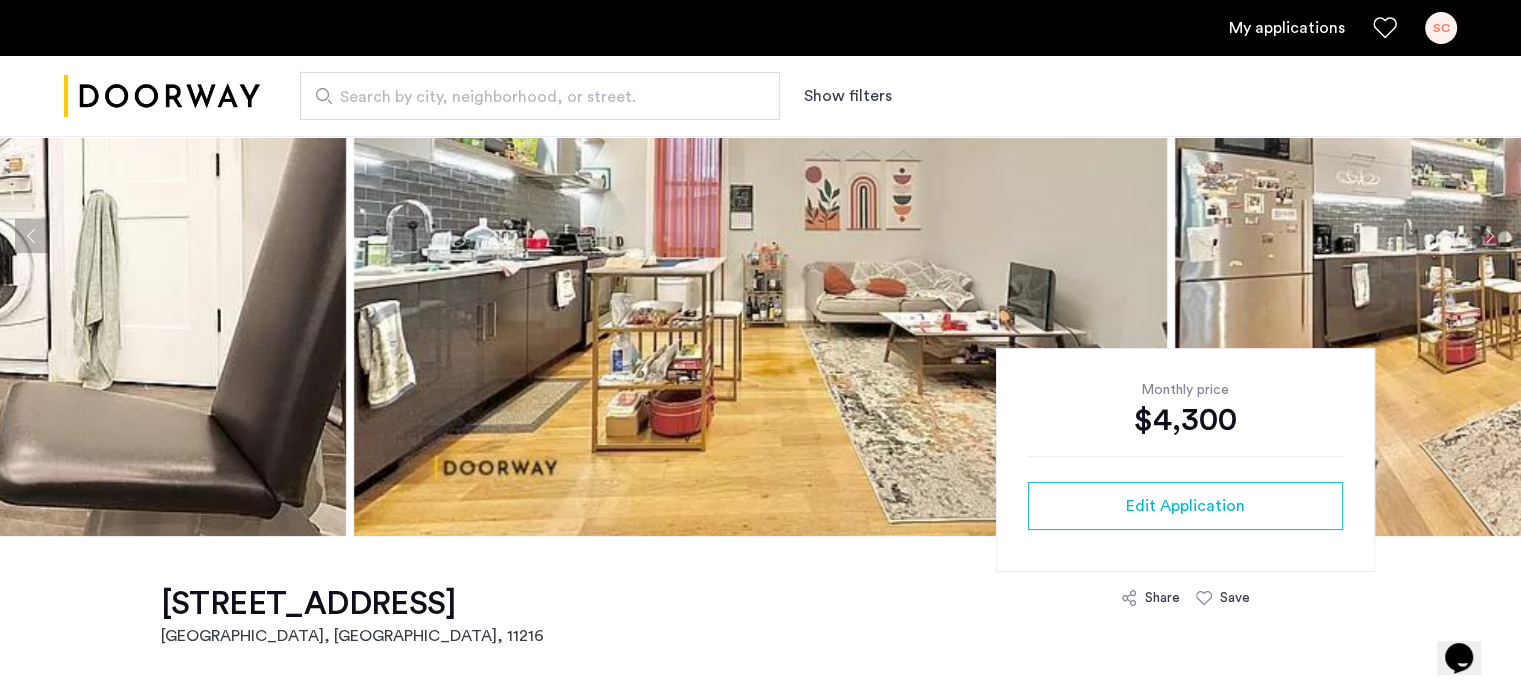 click on "My applications SC" at bounding box center (760, 28) 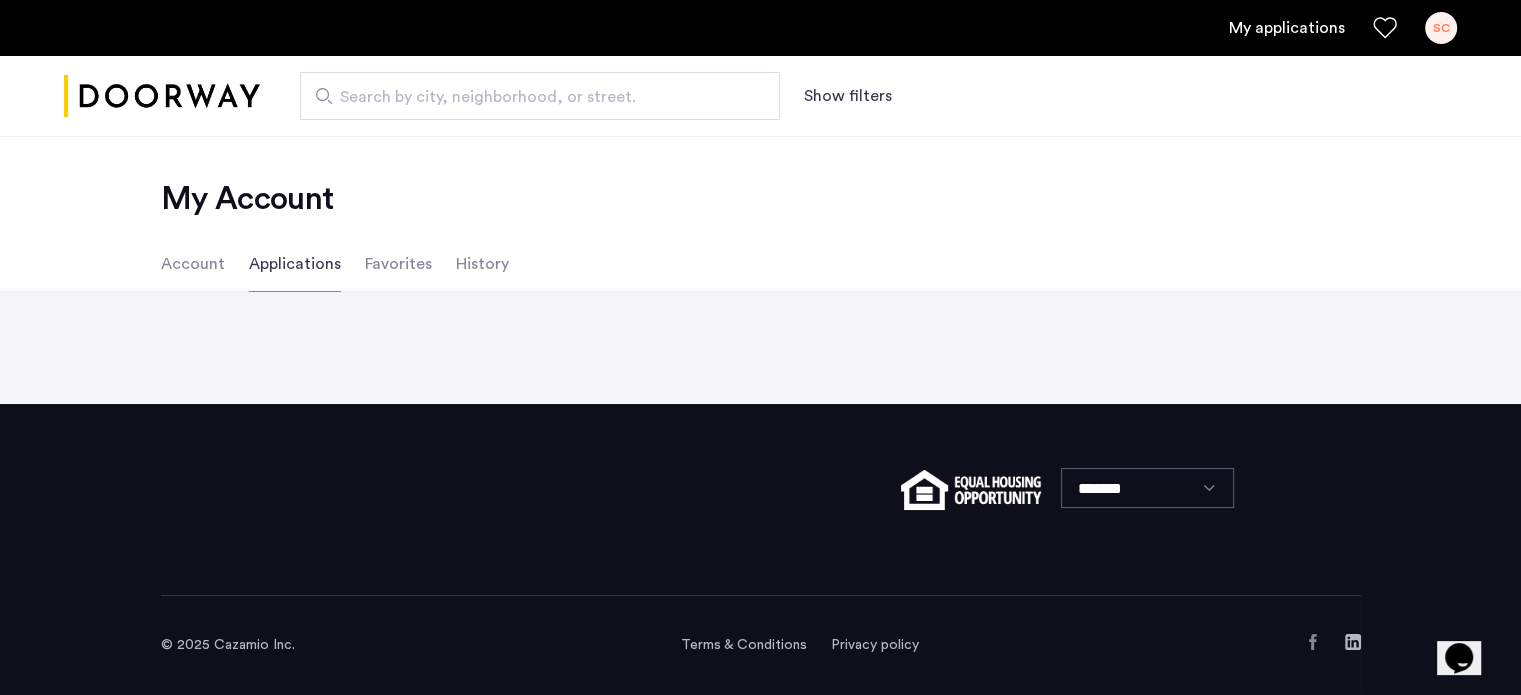 scroll, scrollTop: 0, scrollLeft: 0, axis: both 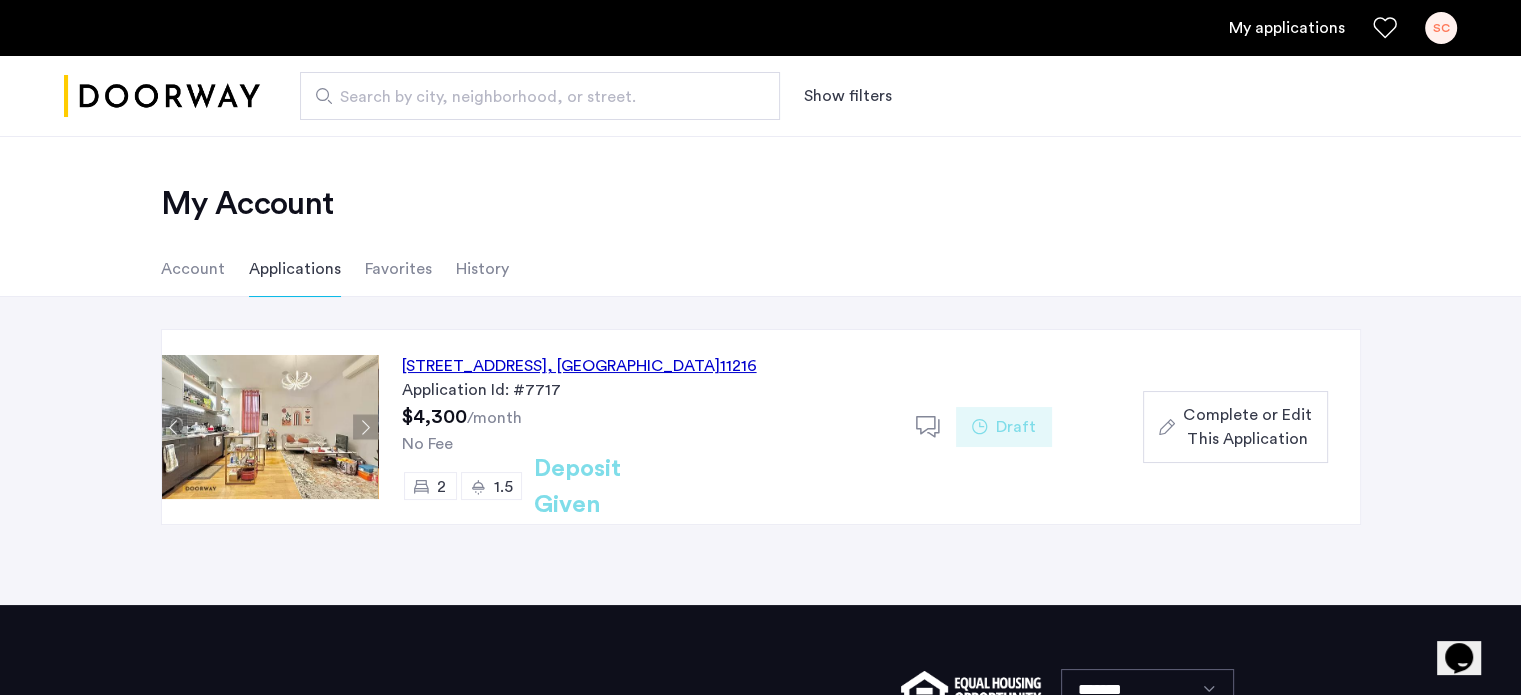 click on "[STREET_ADDRESS]  Application Id: #7717 $4,300  /month No Fee 2 1.5 Deposit Given" 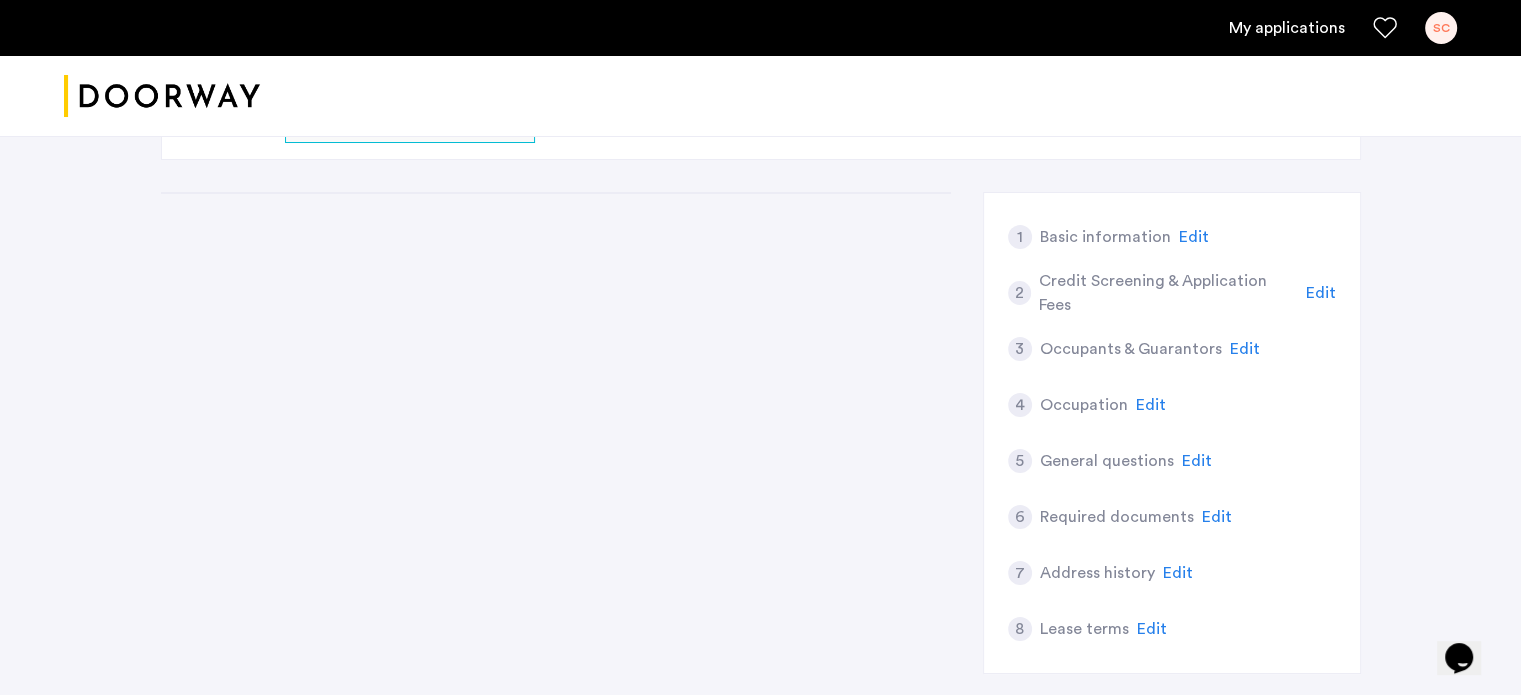 scroll, scrollTop: 192, scrollLeft: 0, axis: vertical 